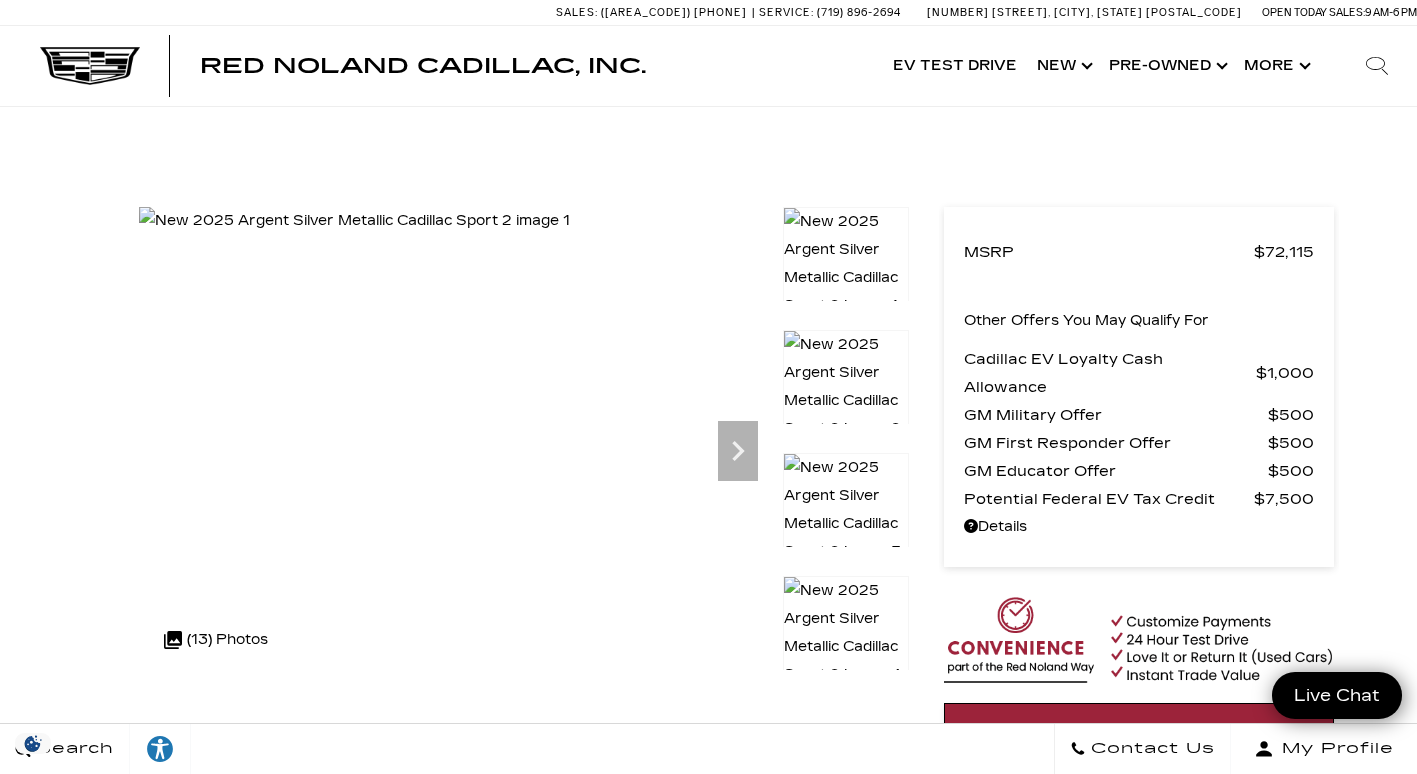 scroll, scrollTop: 1377, scrollLeft: 0, axis: vertical 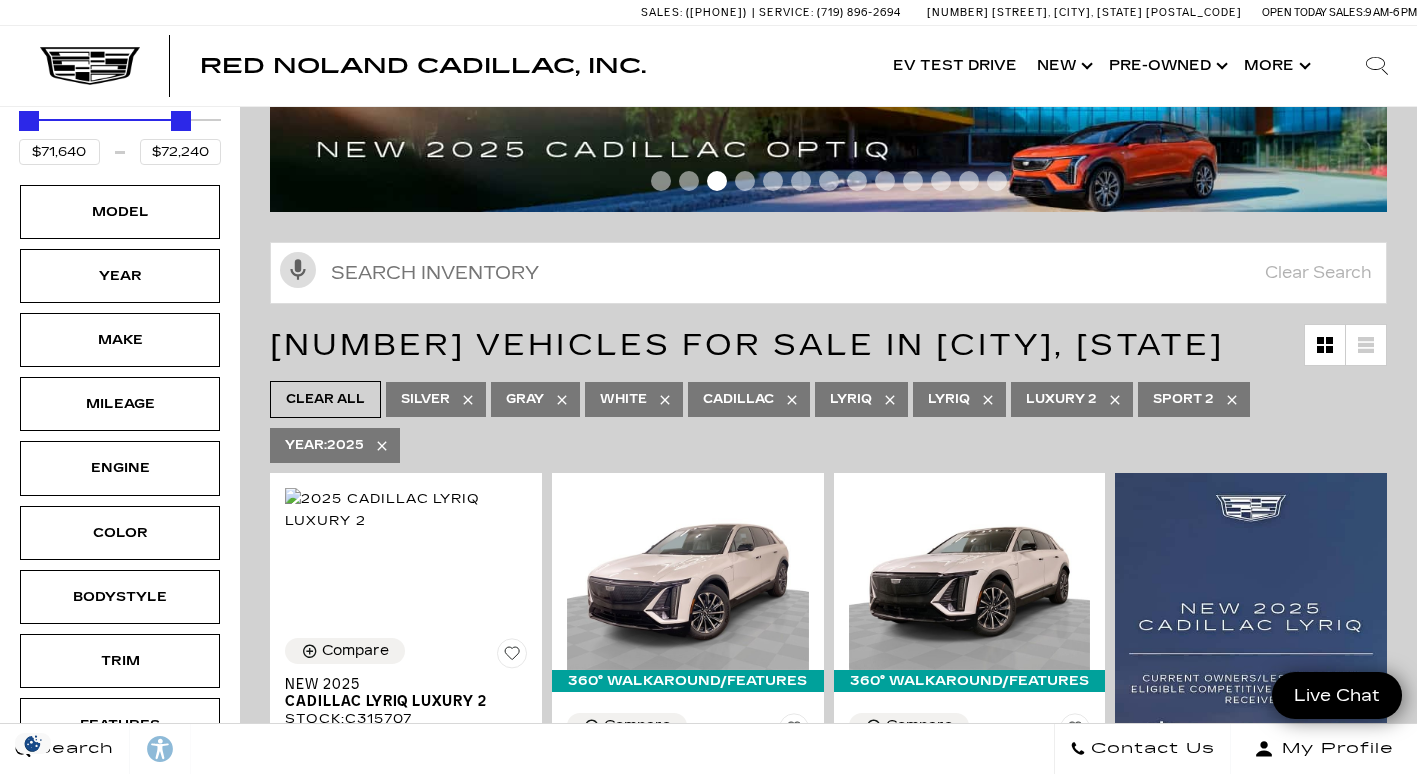 click on "Clear All" at bounding box center [325, 399] 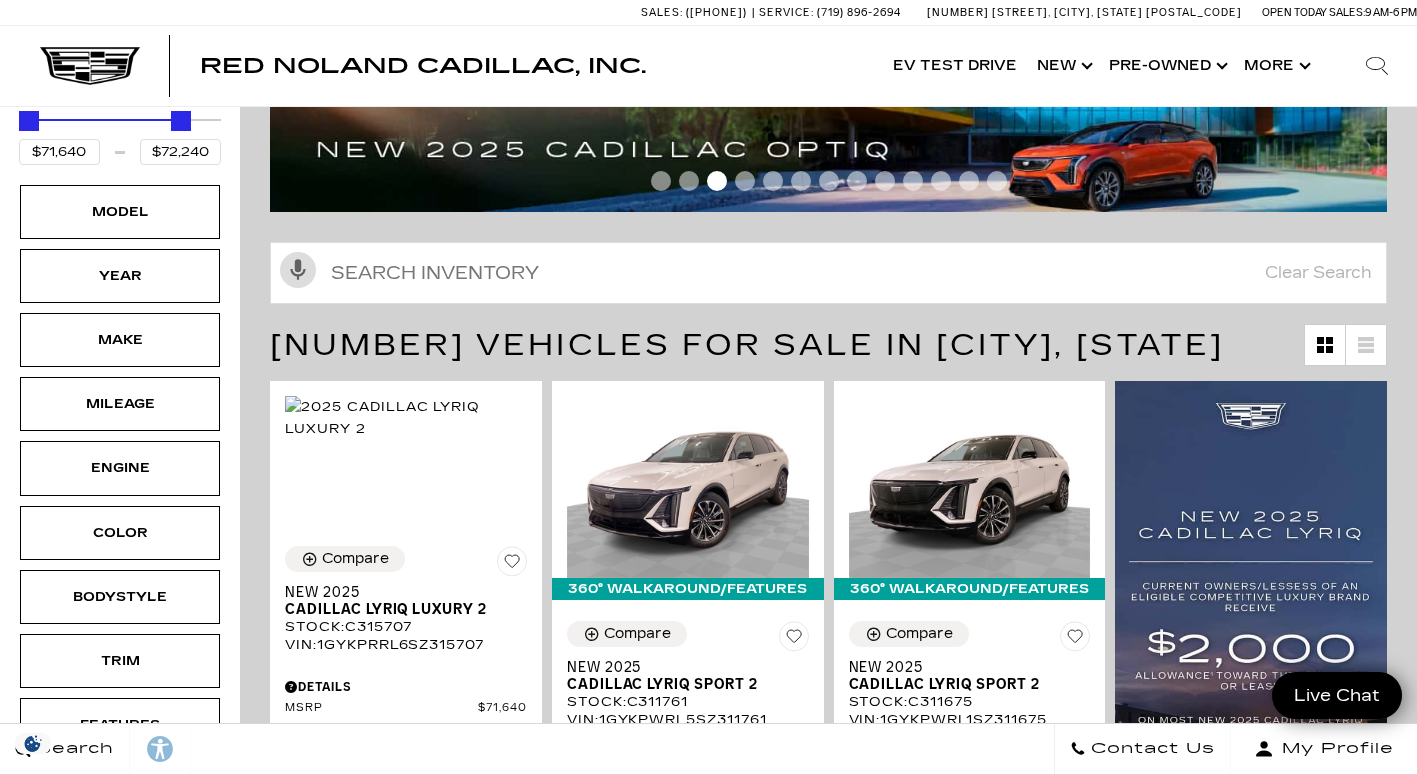 type on "$45,985" 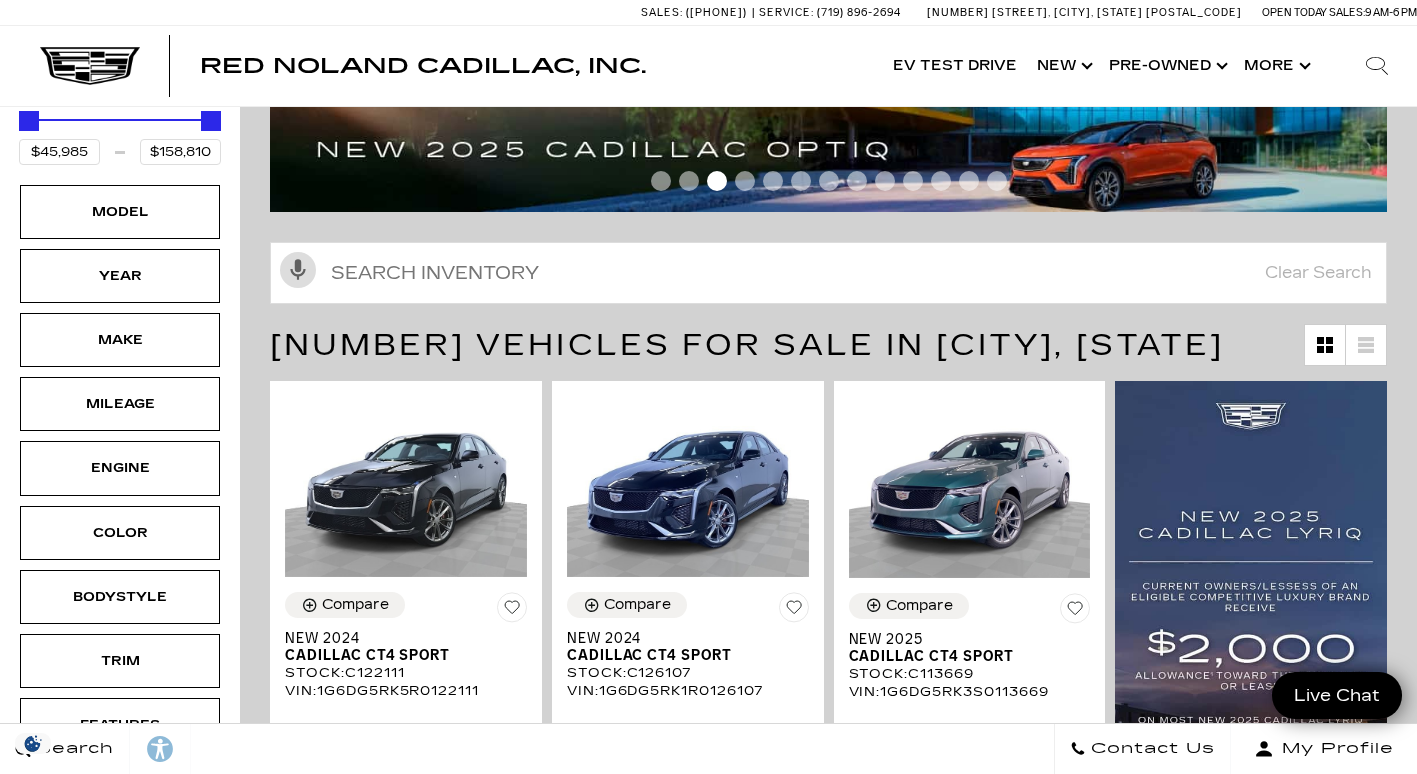 scroll, scrollTop: 0, scrollLeft: 0, axis: both 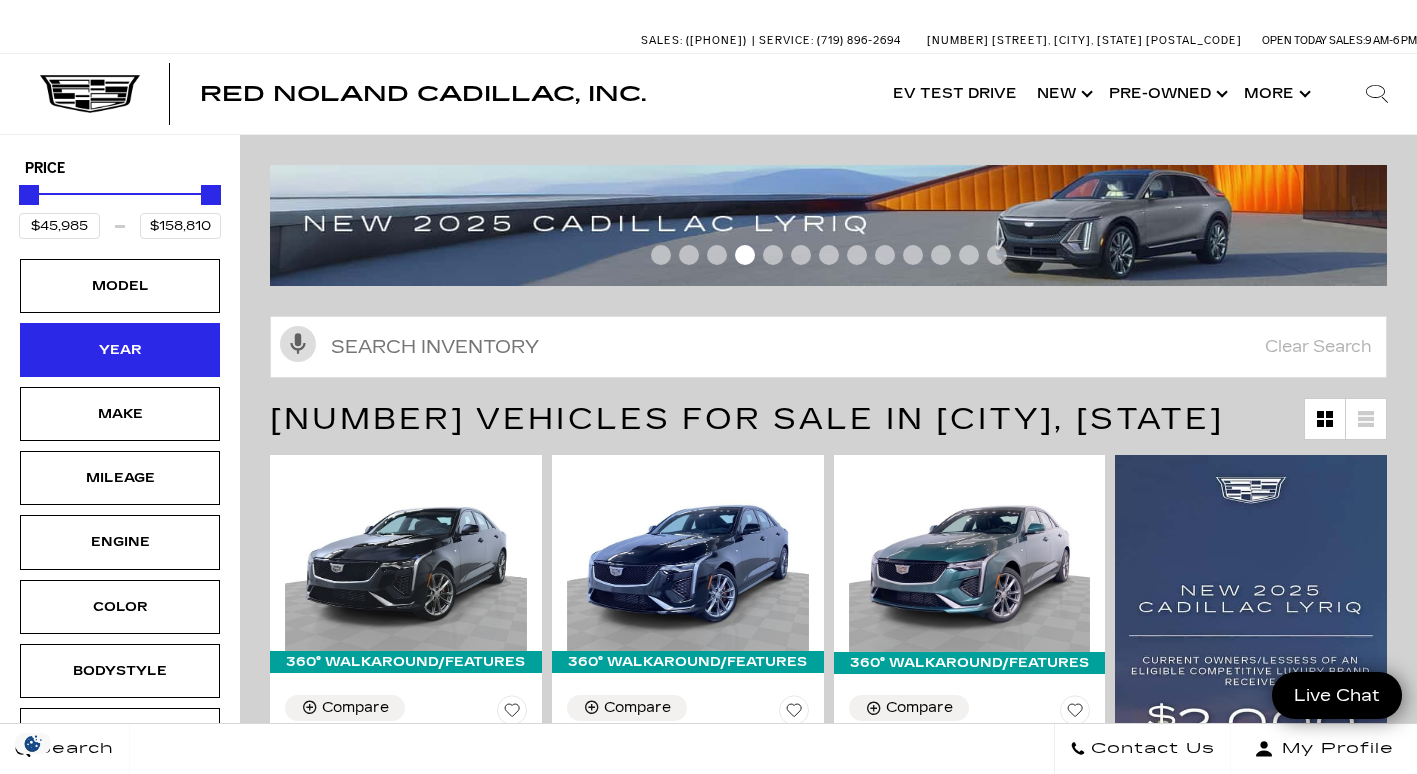 click on "Year" at bounding box center [120, 350] 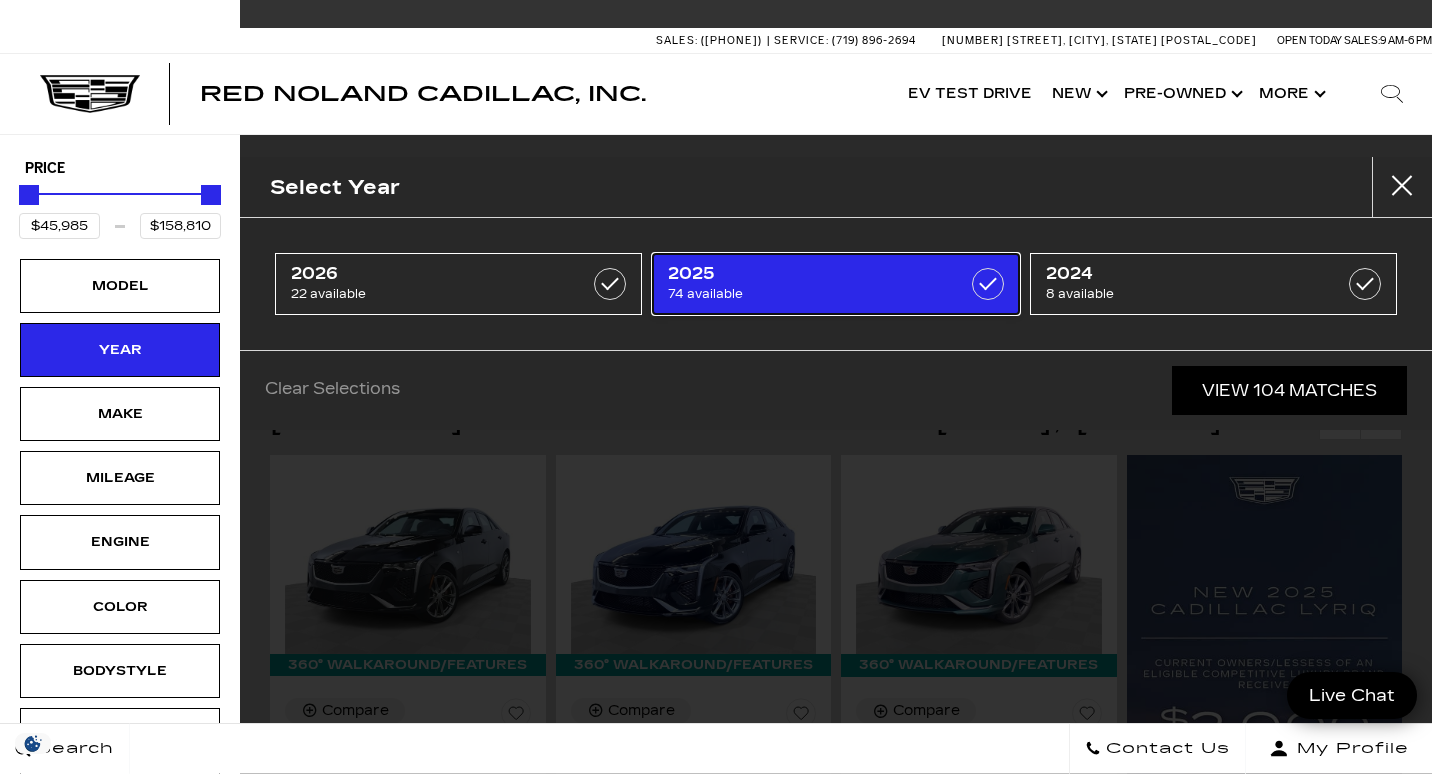 click on "74   available" at bounding box center [810, 294] 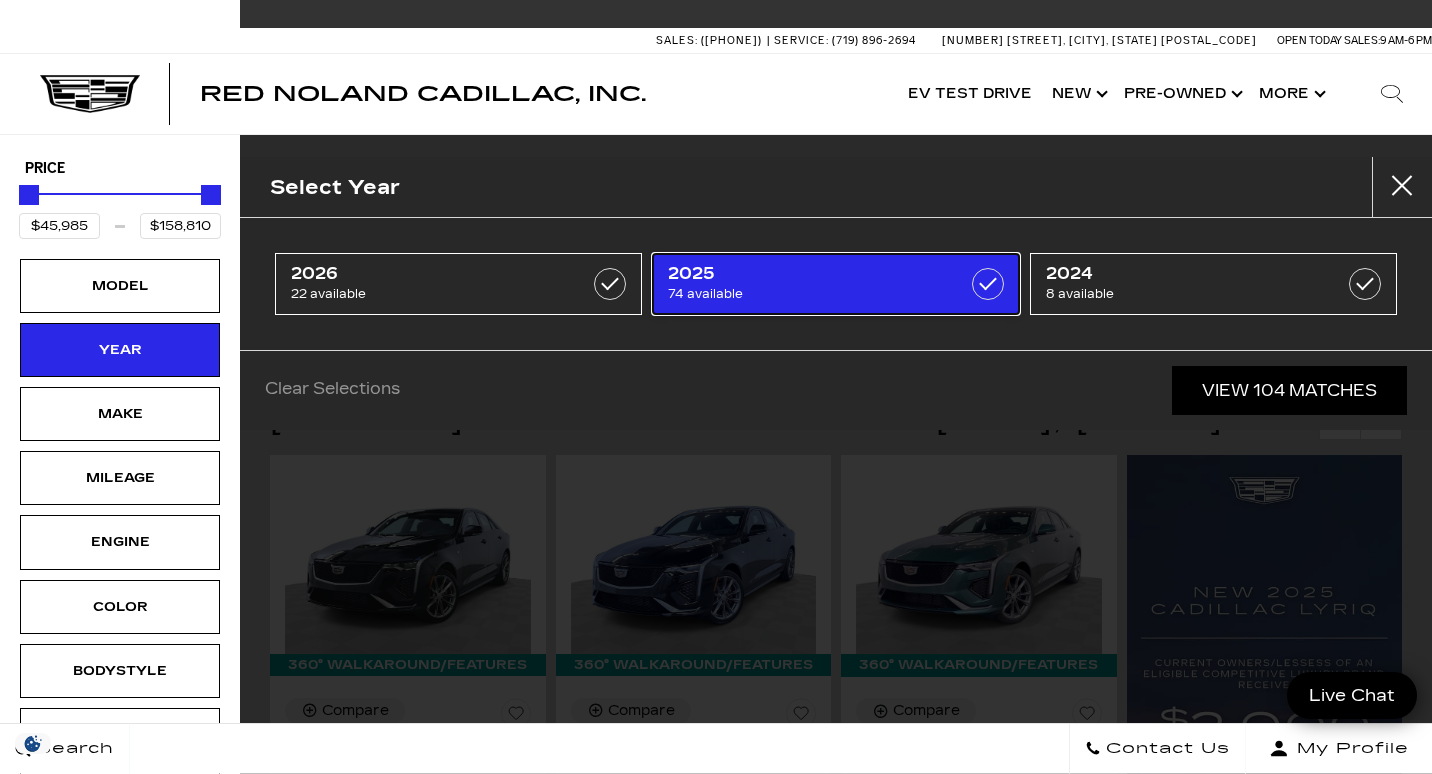 type on "$49,360" 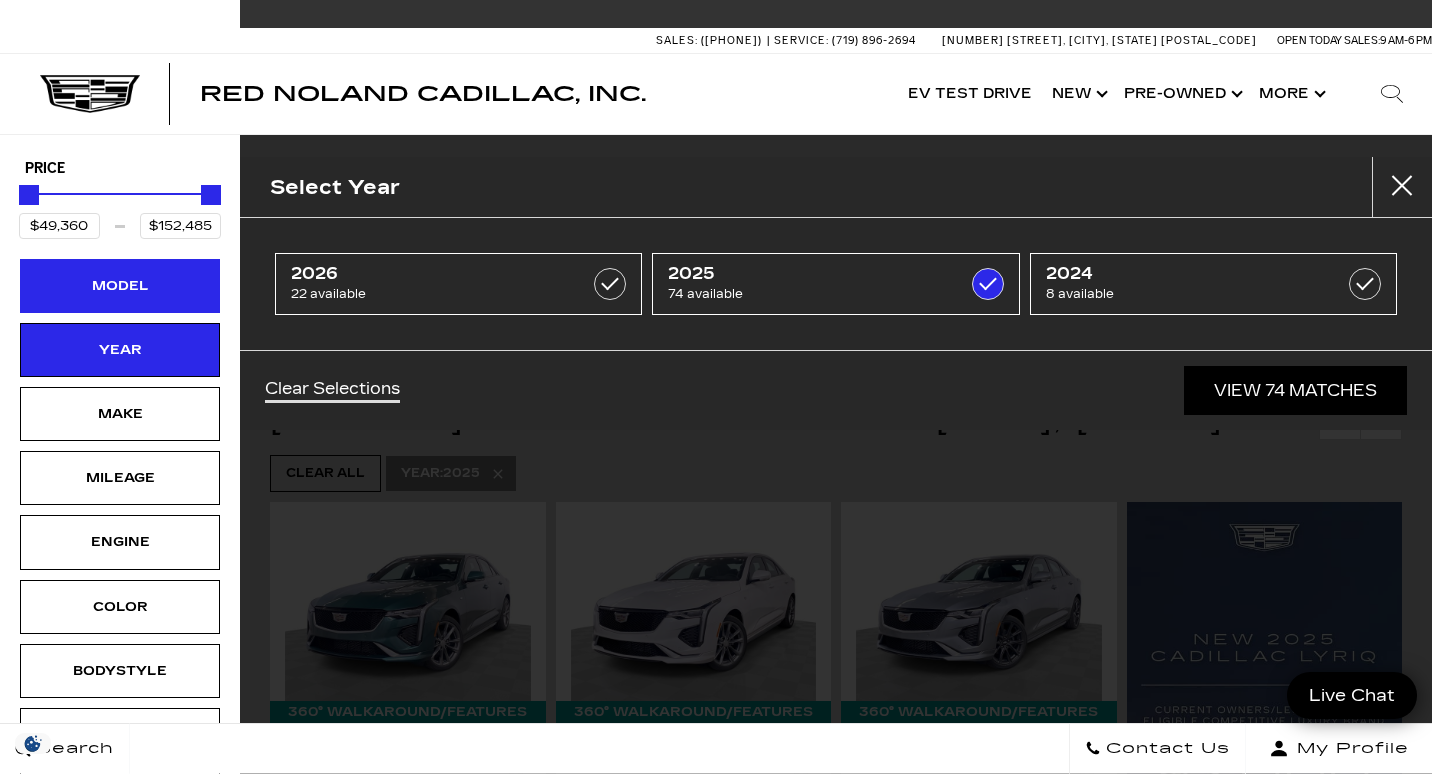 click on "Model" at bounding box center (120, 286) 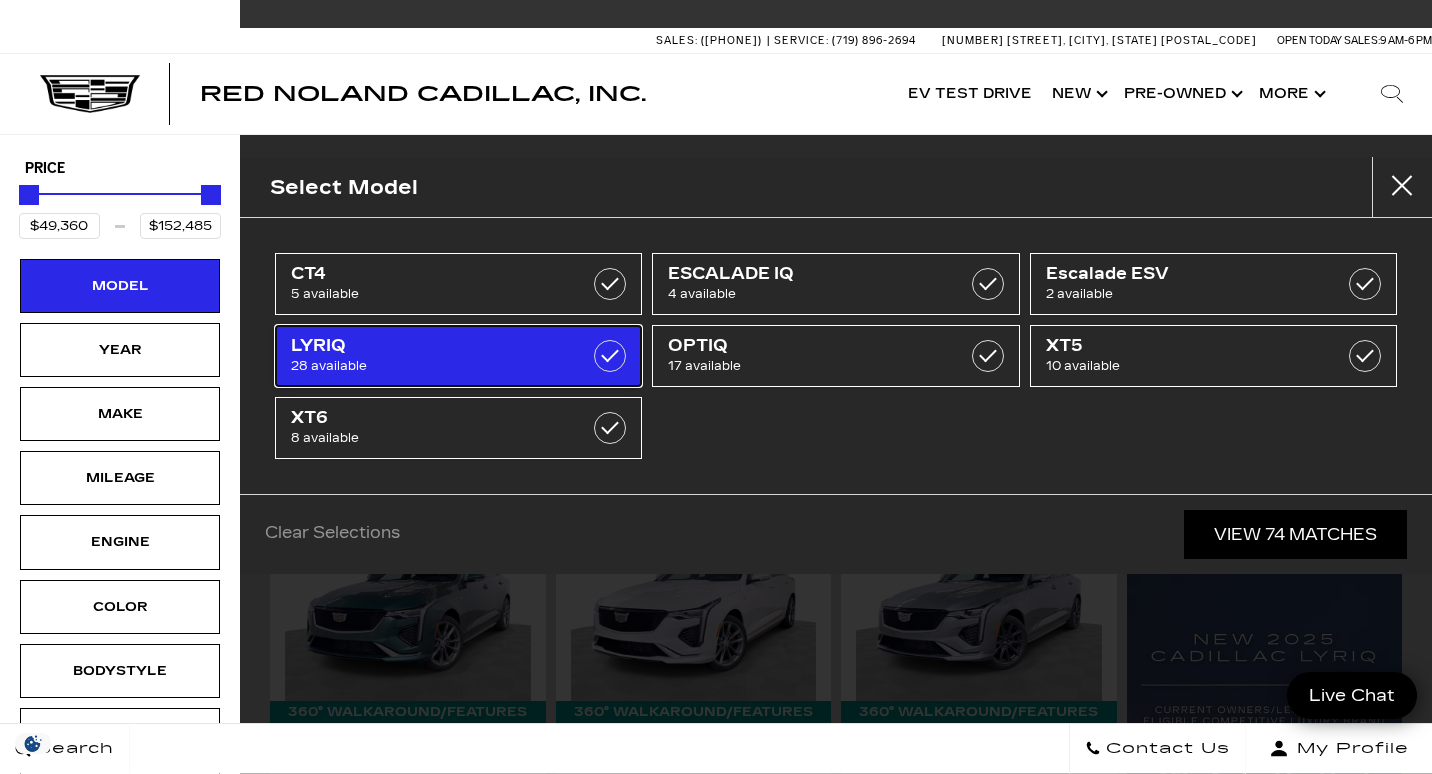 click on "28   available" at bounding box center [433, 366] 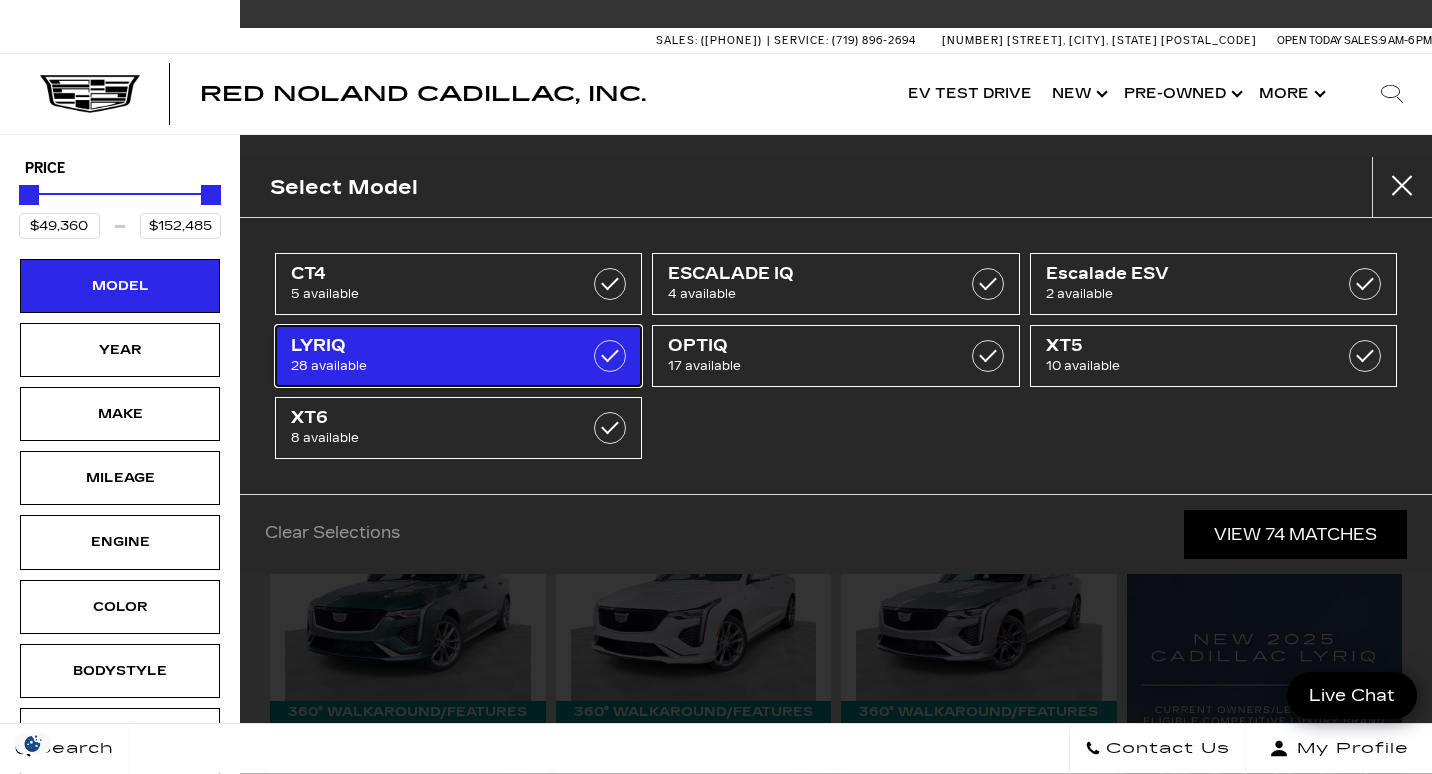 type on "$64,289" 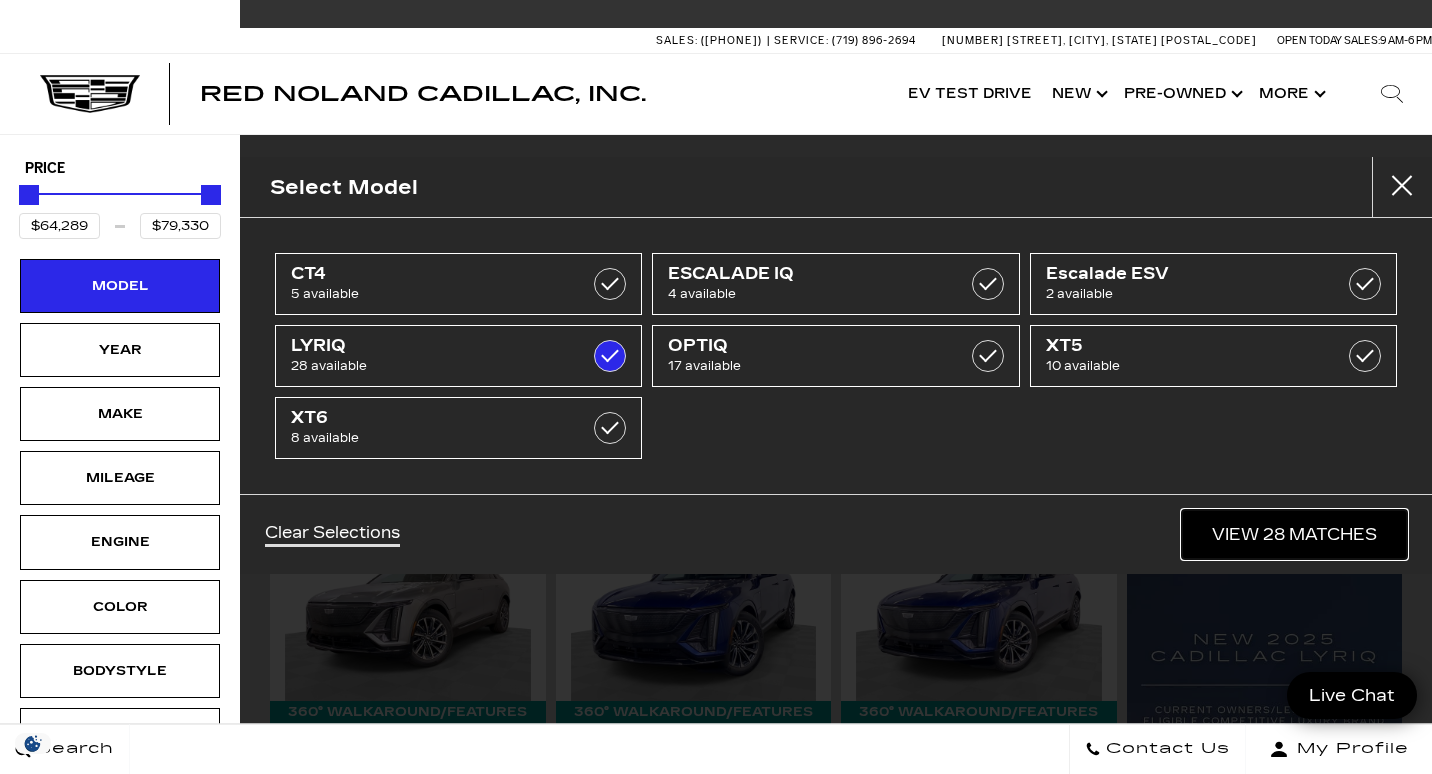click on "View   28   Matches" at bounding box center [1294, 534] 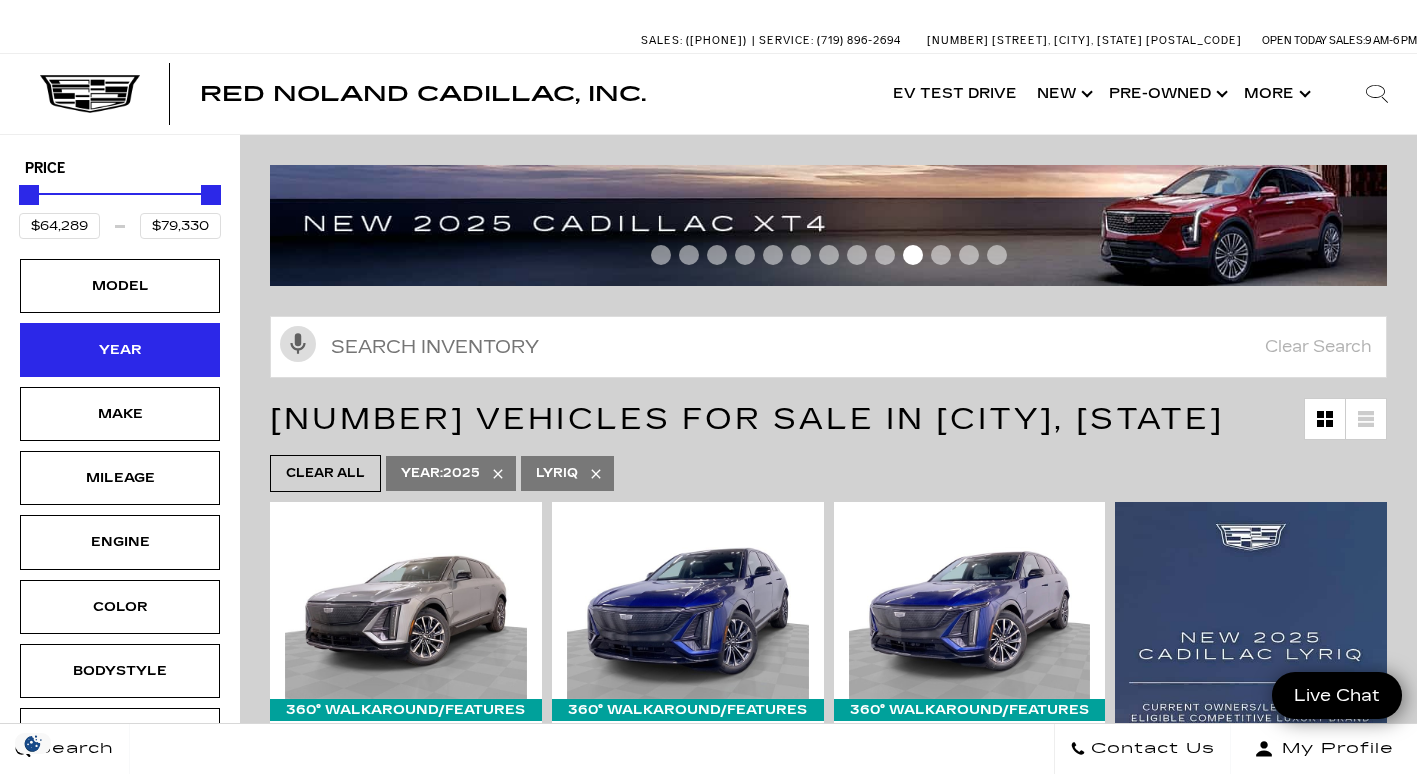 click on "Year" at bounding box center [120, 350] 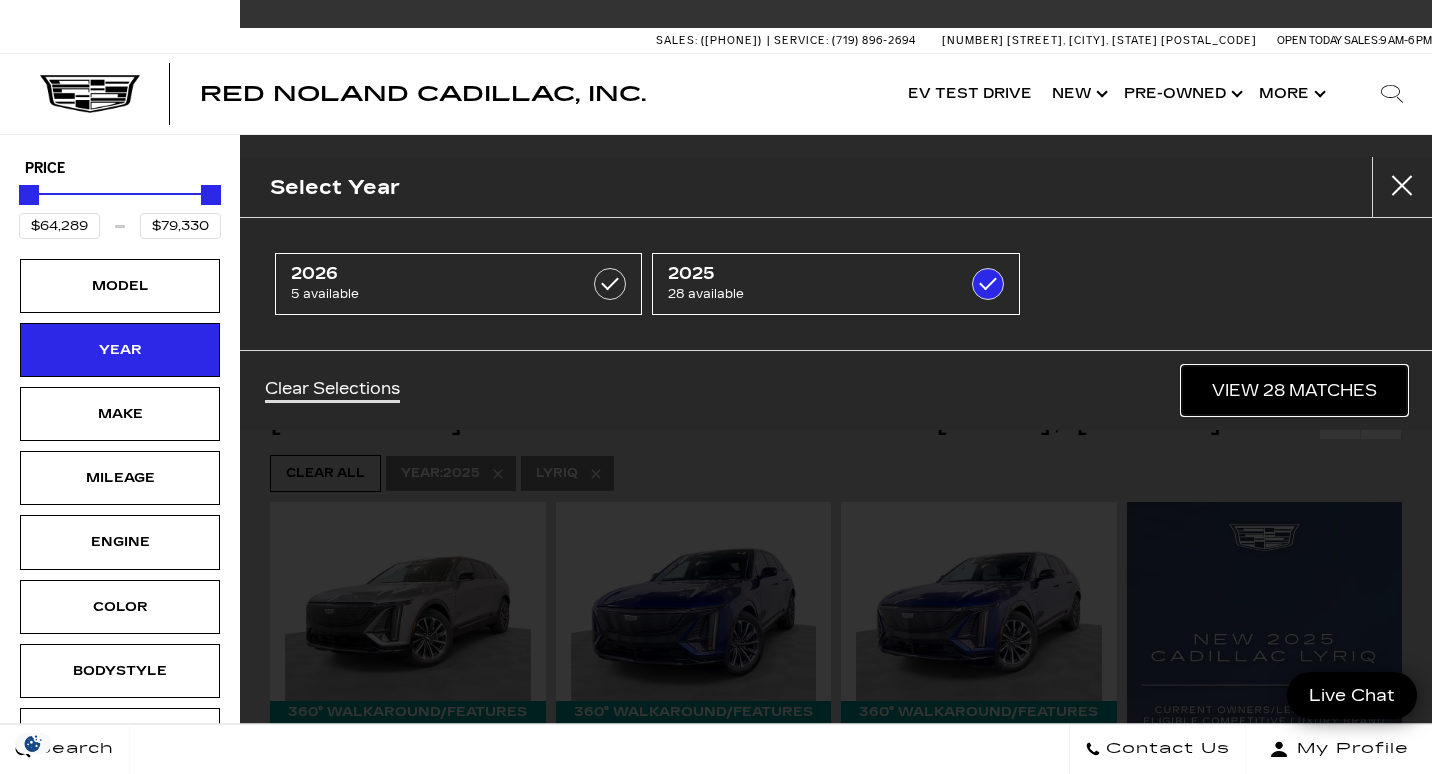 click on "View   28   Matches" at bounding box center [1294, 390] 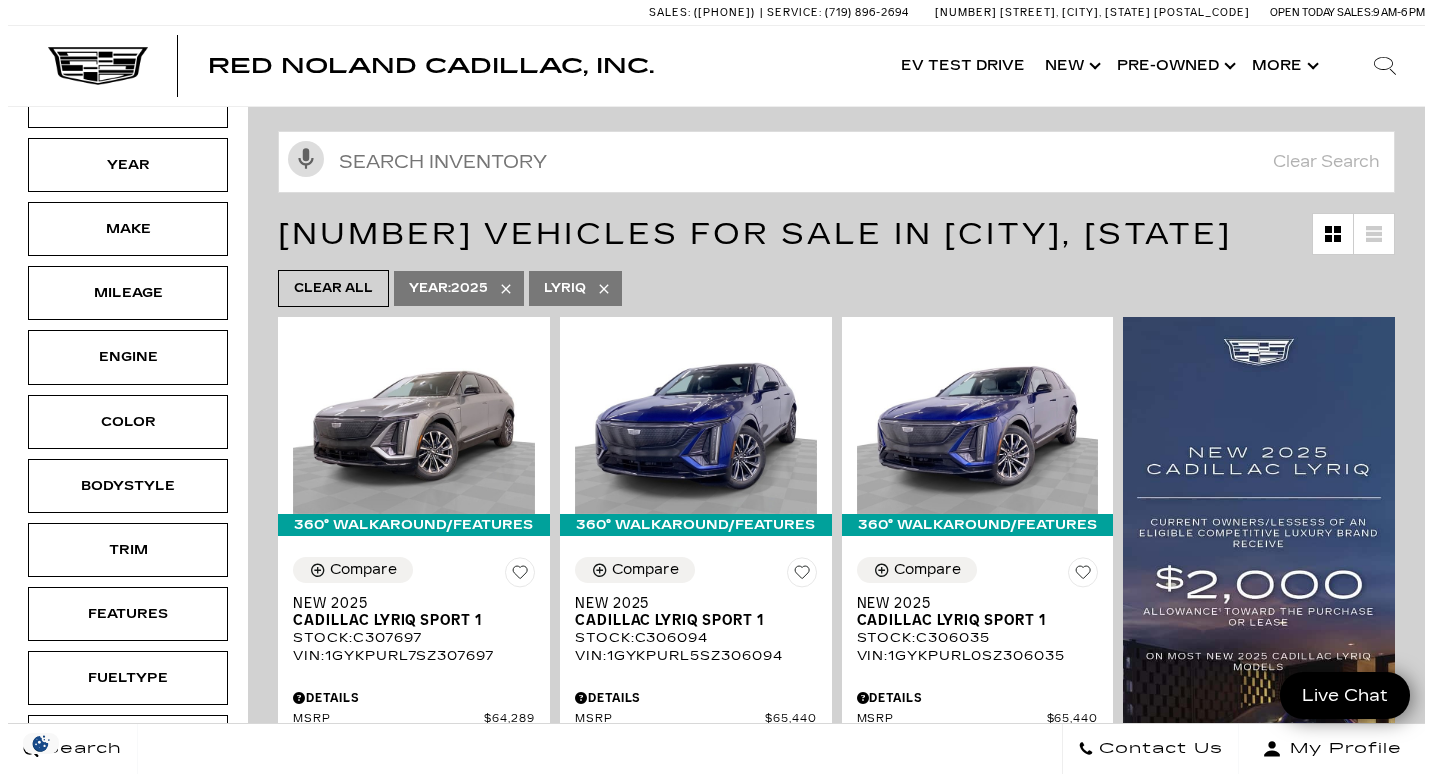 scroll, scrollTop: 187, scrollLeft: 0, axis: vertical 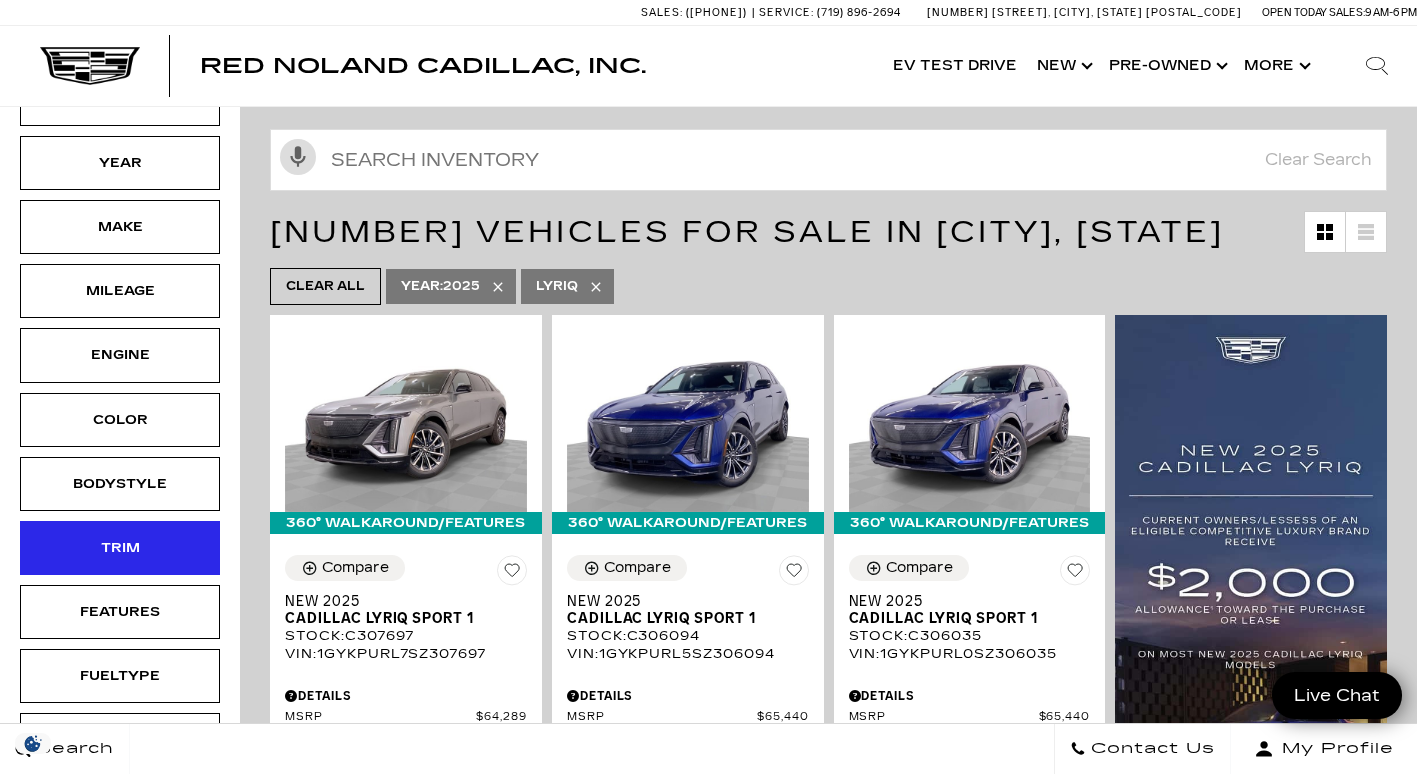 click on "Trim" at bounding box center [120, 548] 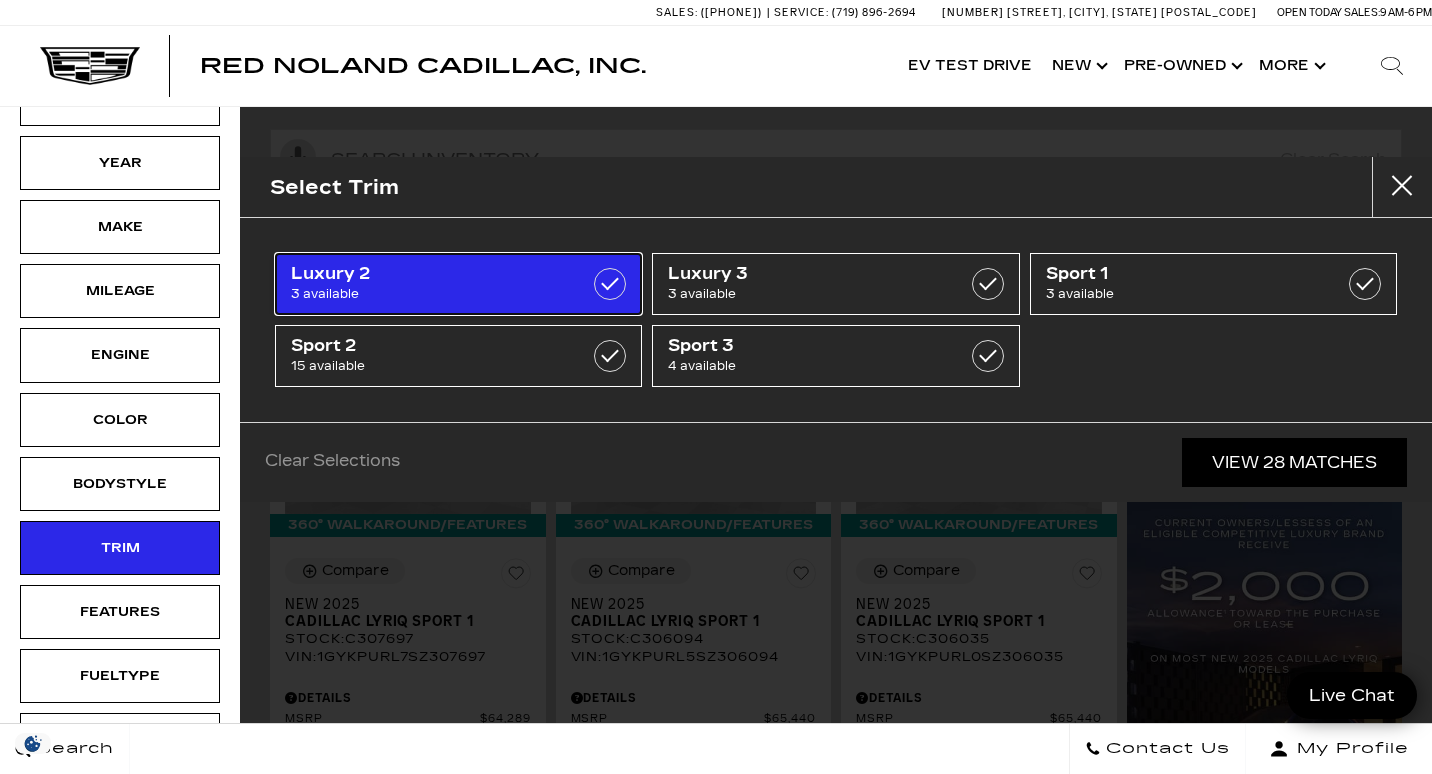 click on "Luxury 2" at bounding box center (433, 274) 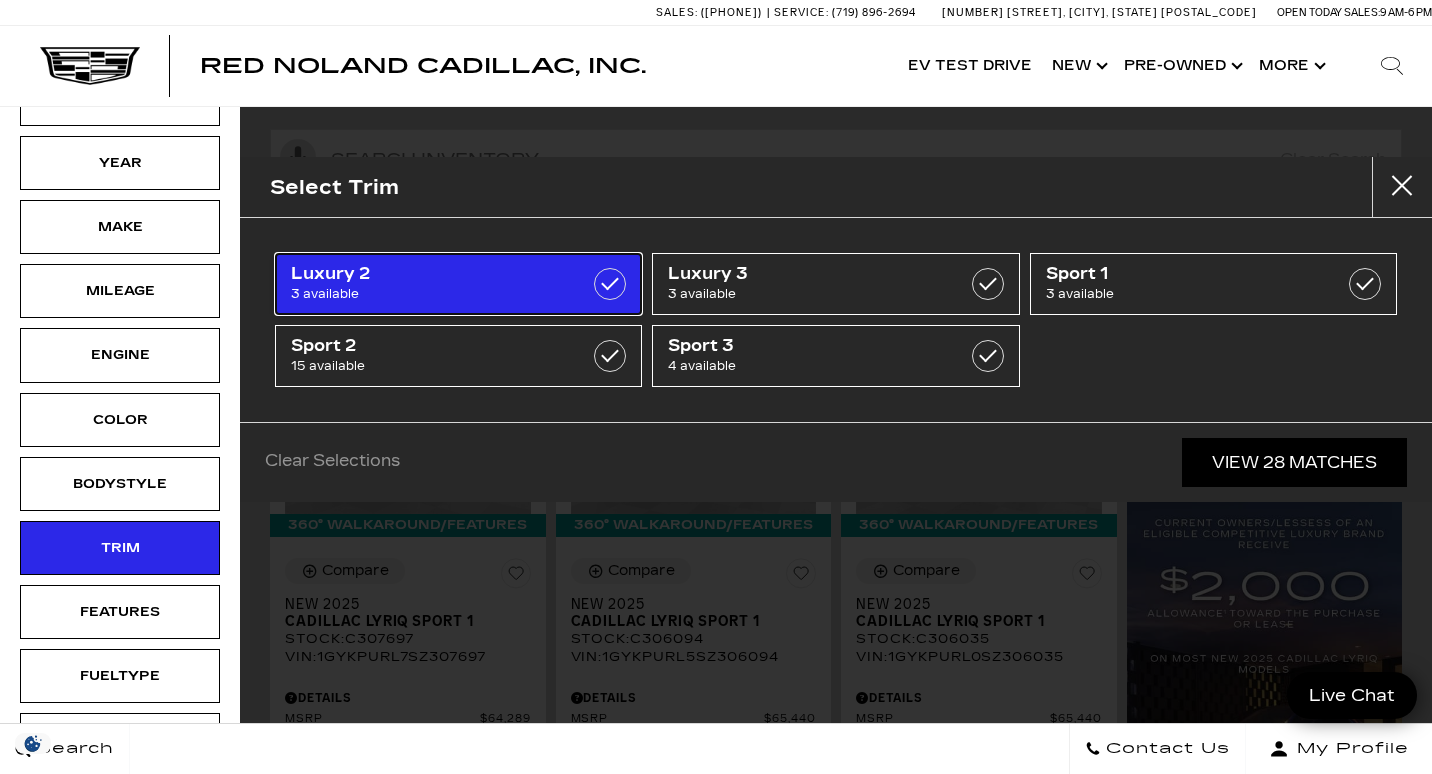 type on "$71,640" 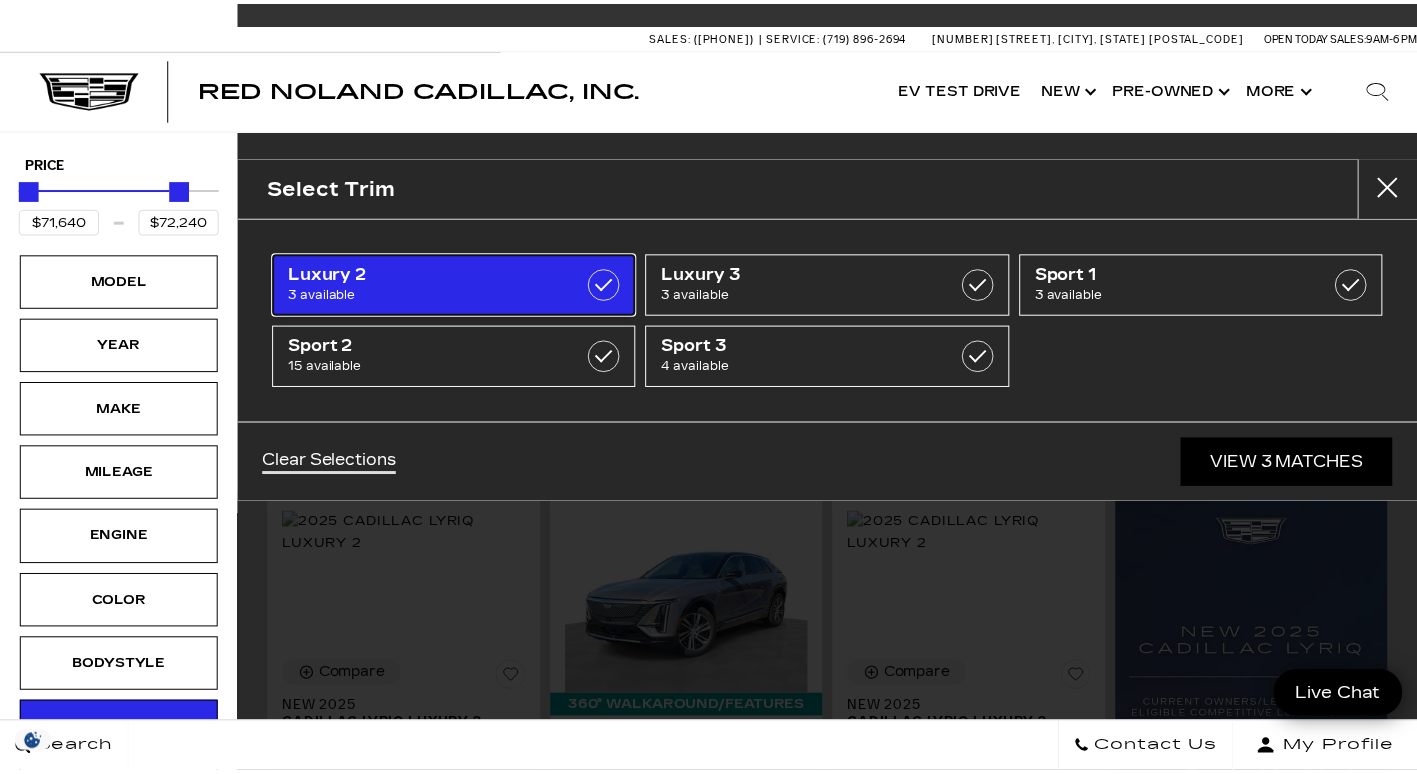 scroll, scrollTop: 0, scrollLeft: 0, axis: both 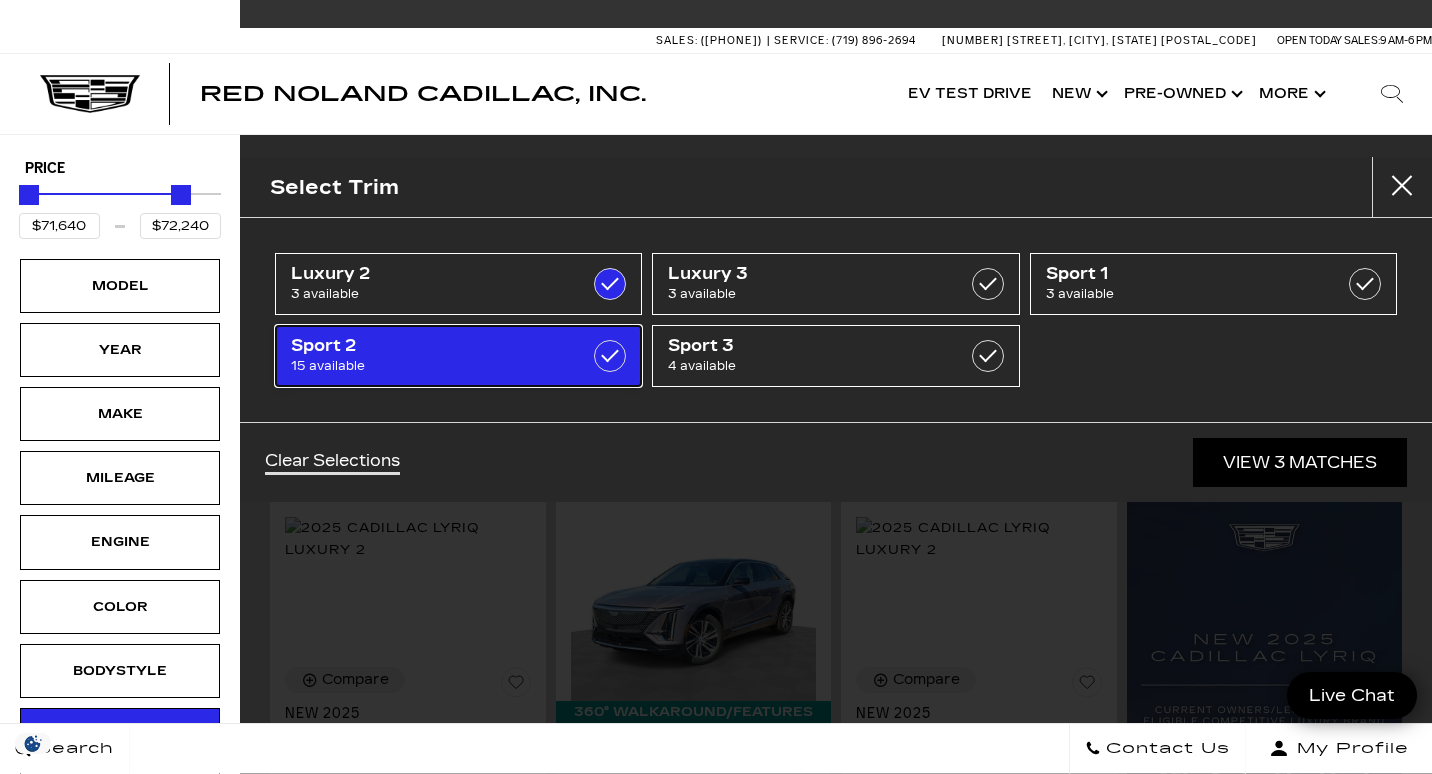 click on "Sport 2" at bounding box center [433, 346] 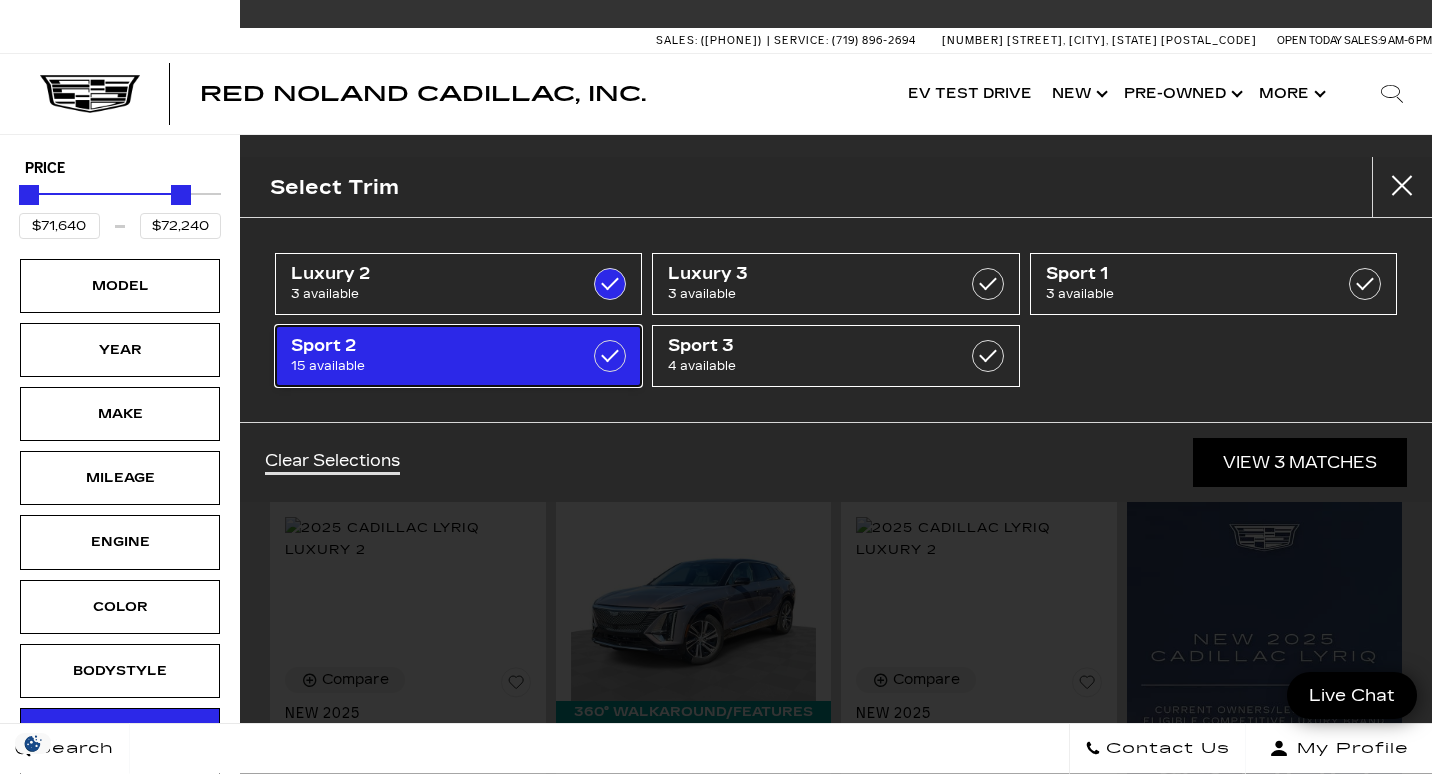 type on "$71,215" 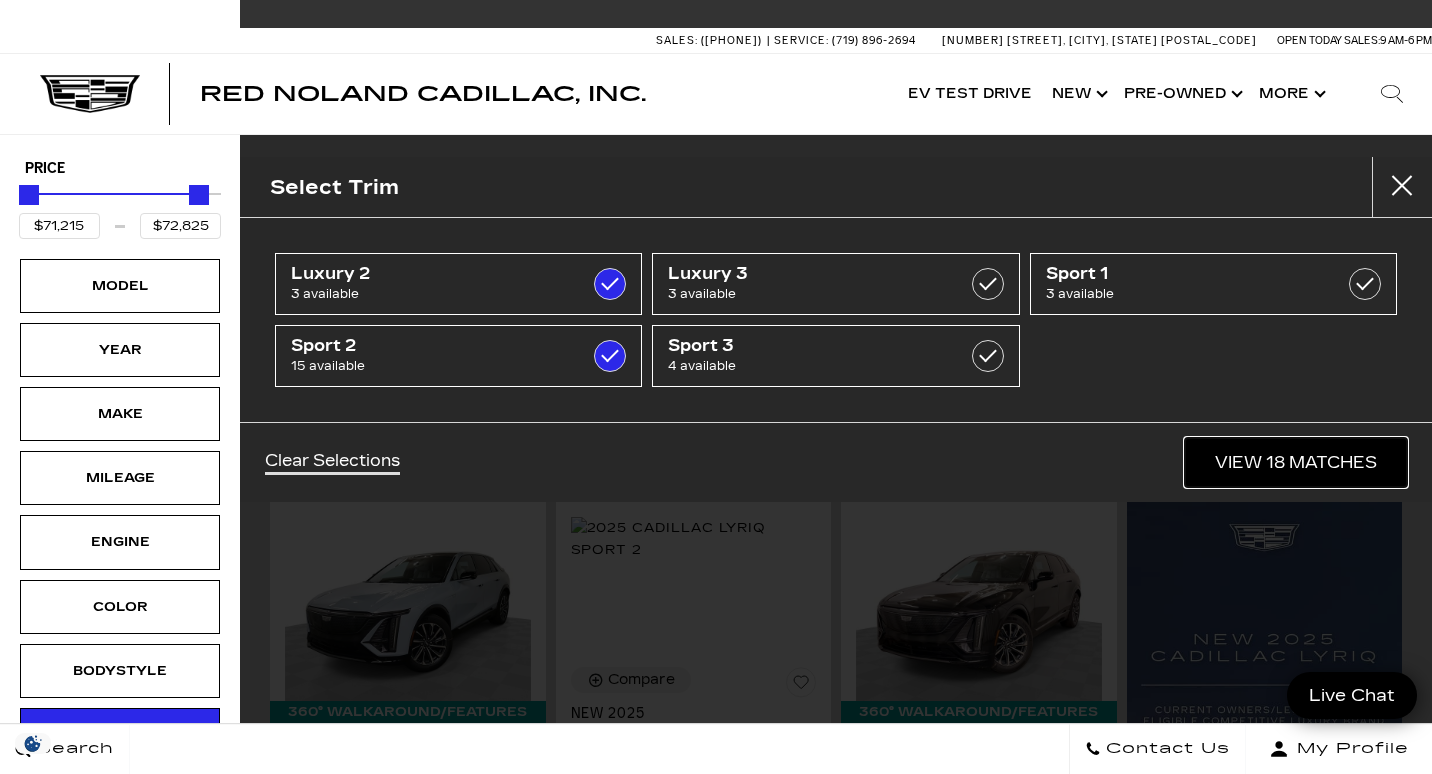 click on "View   18   Matches" at bounding box center [1296, 462] 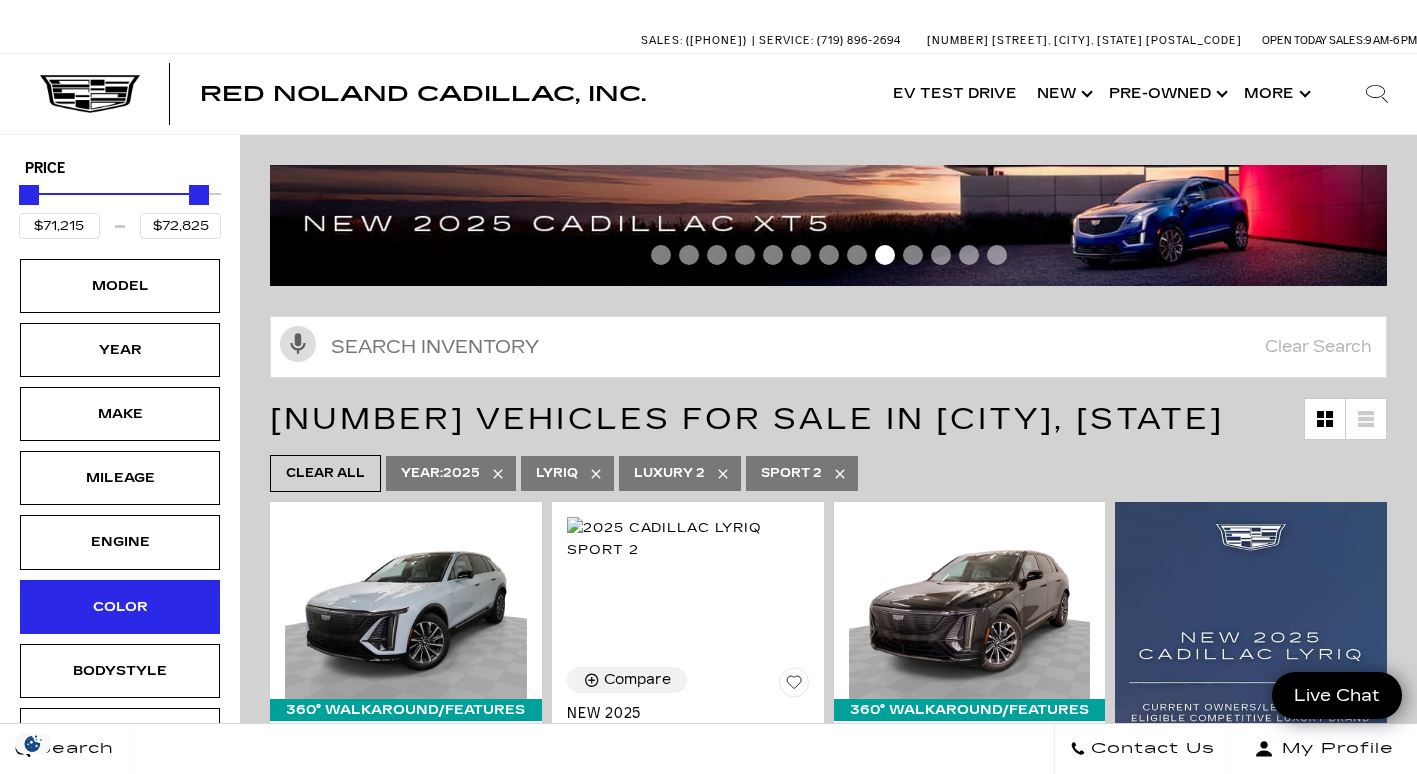 click on "Color" at bounding box center [120, 607] 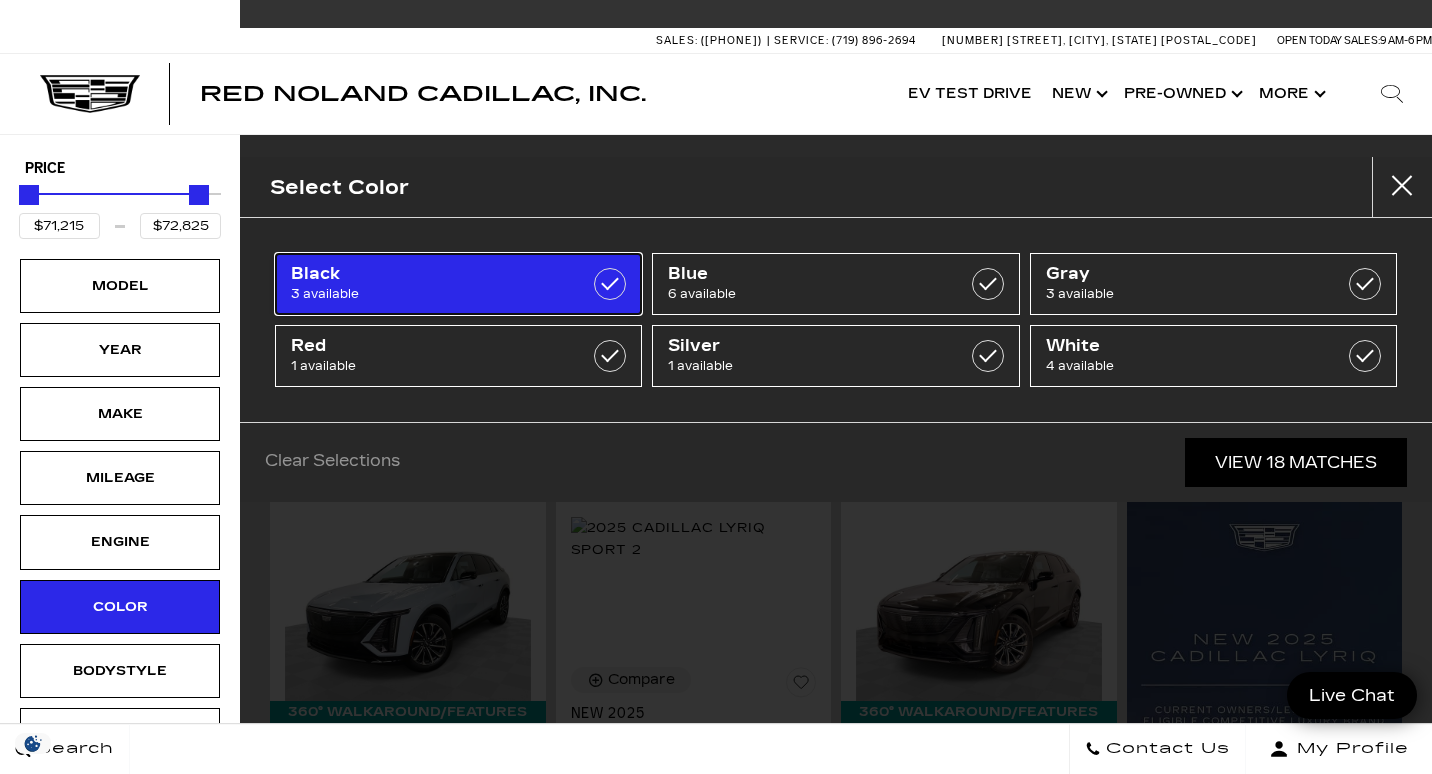 click on "3   available" at bounding box center [433, 294] 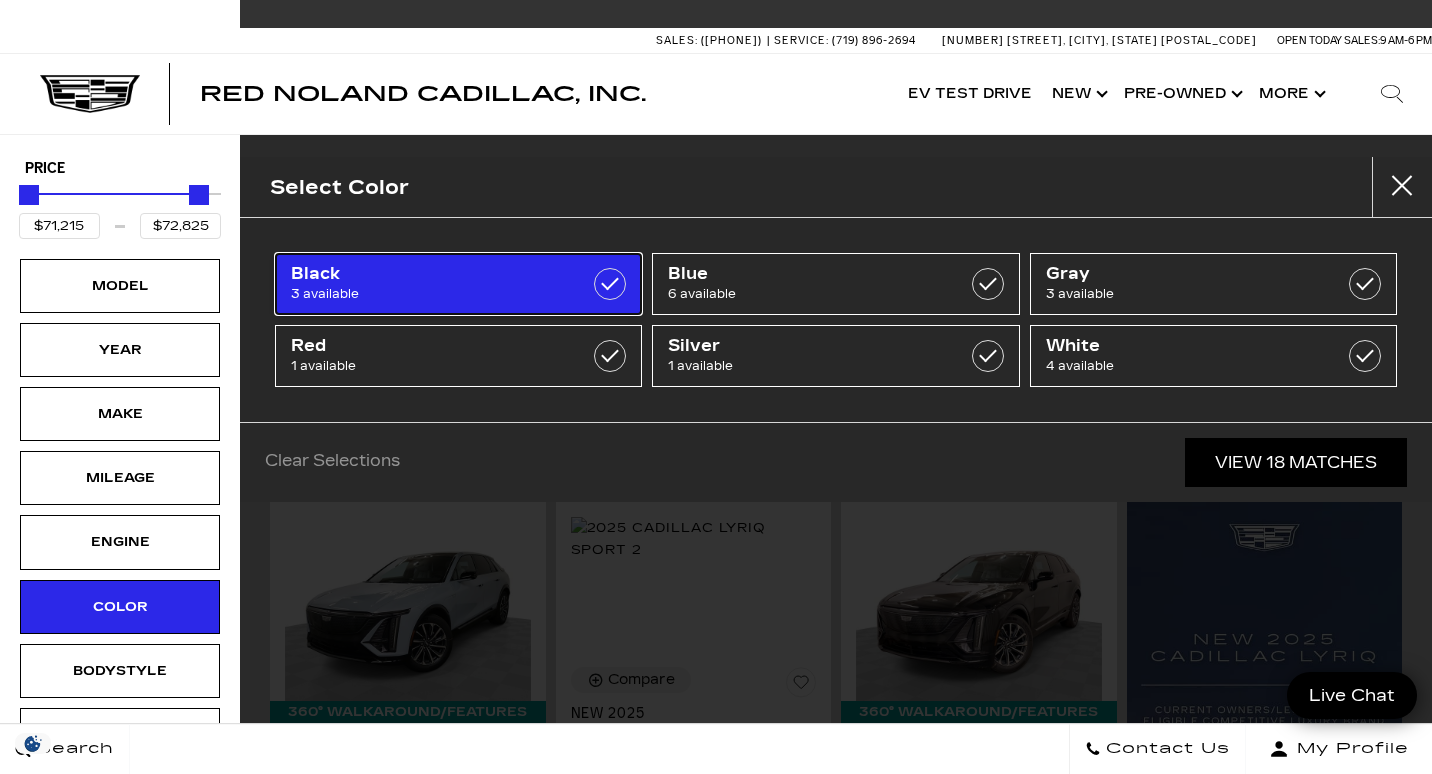type on "$71,514" 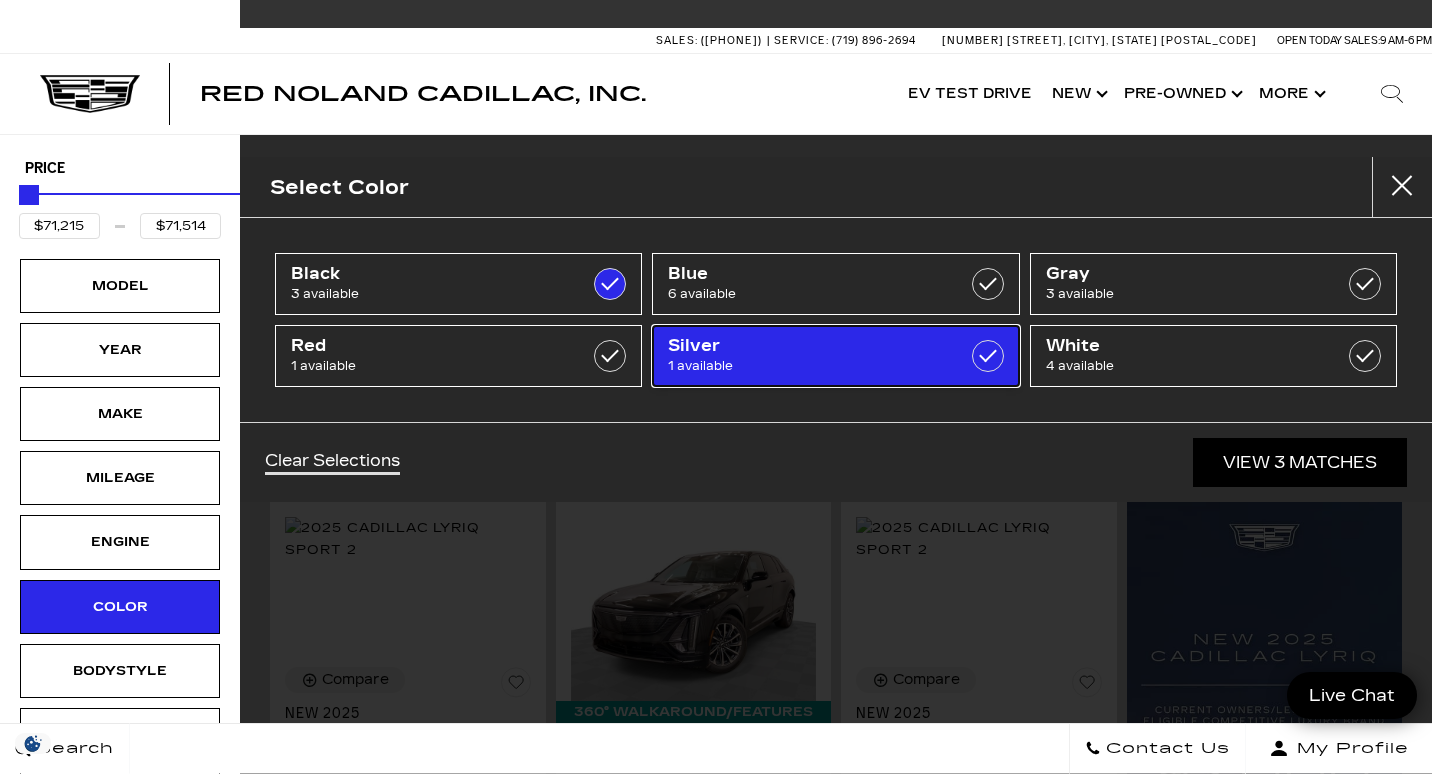 click on "Silver" at bounding box center (810, 346) 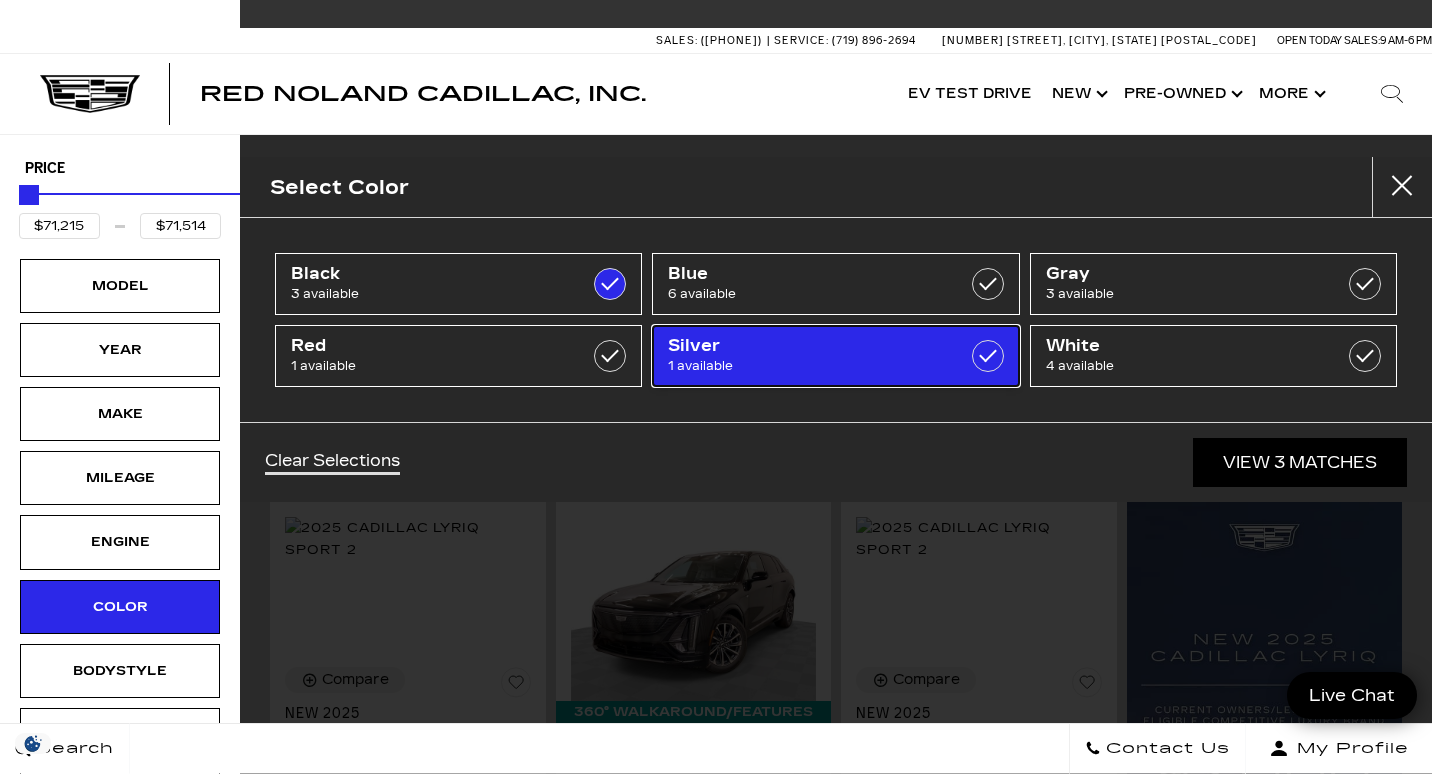 type on "$72,115" 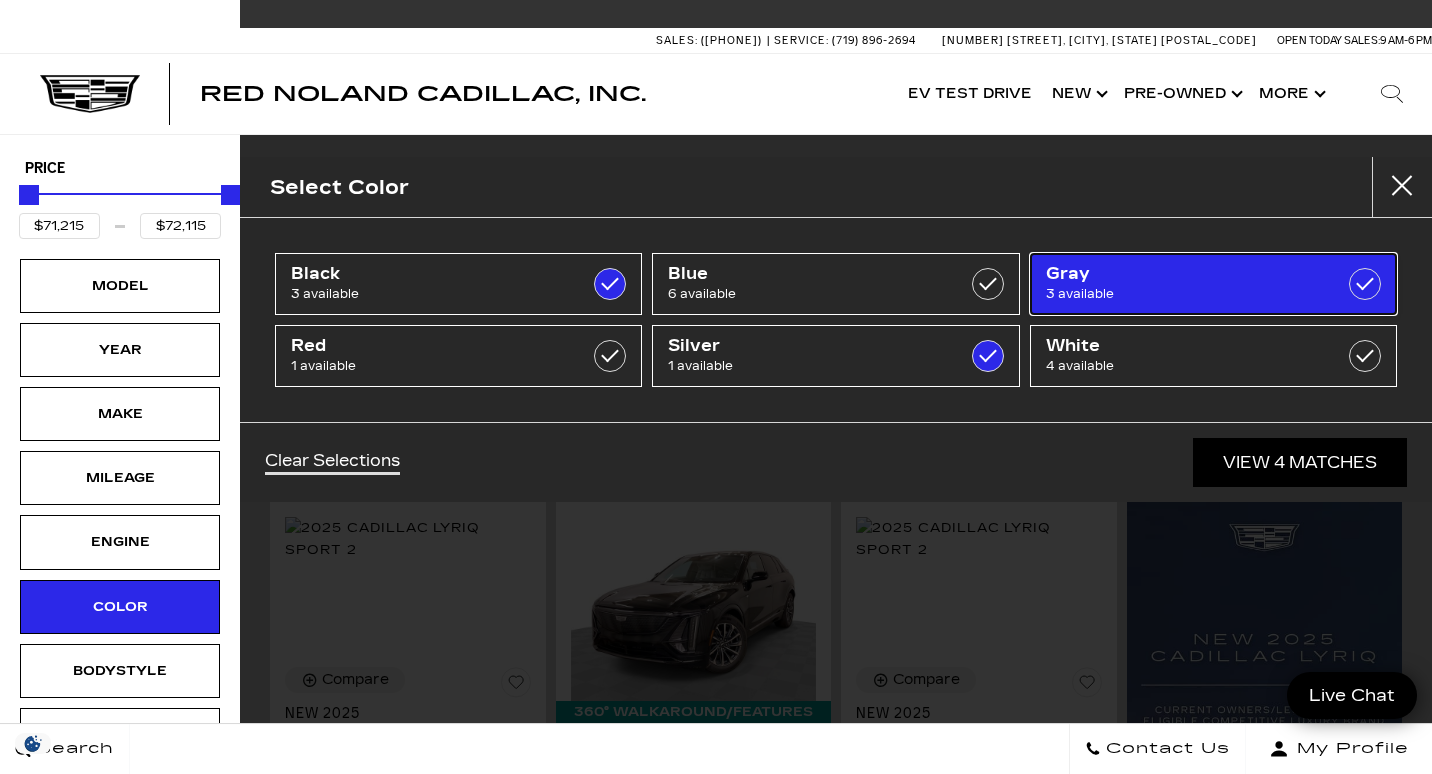 click on "3   available" at bounding box center (1188, 294) 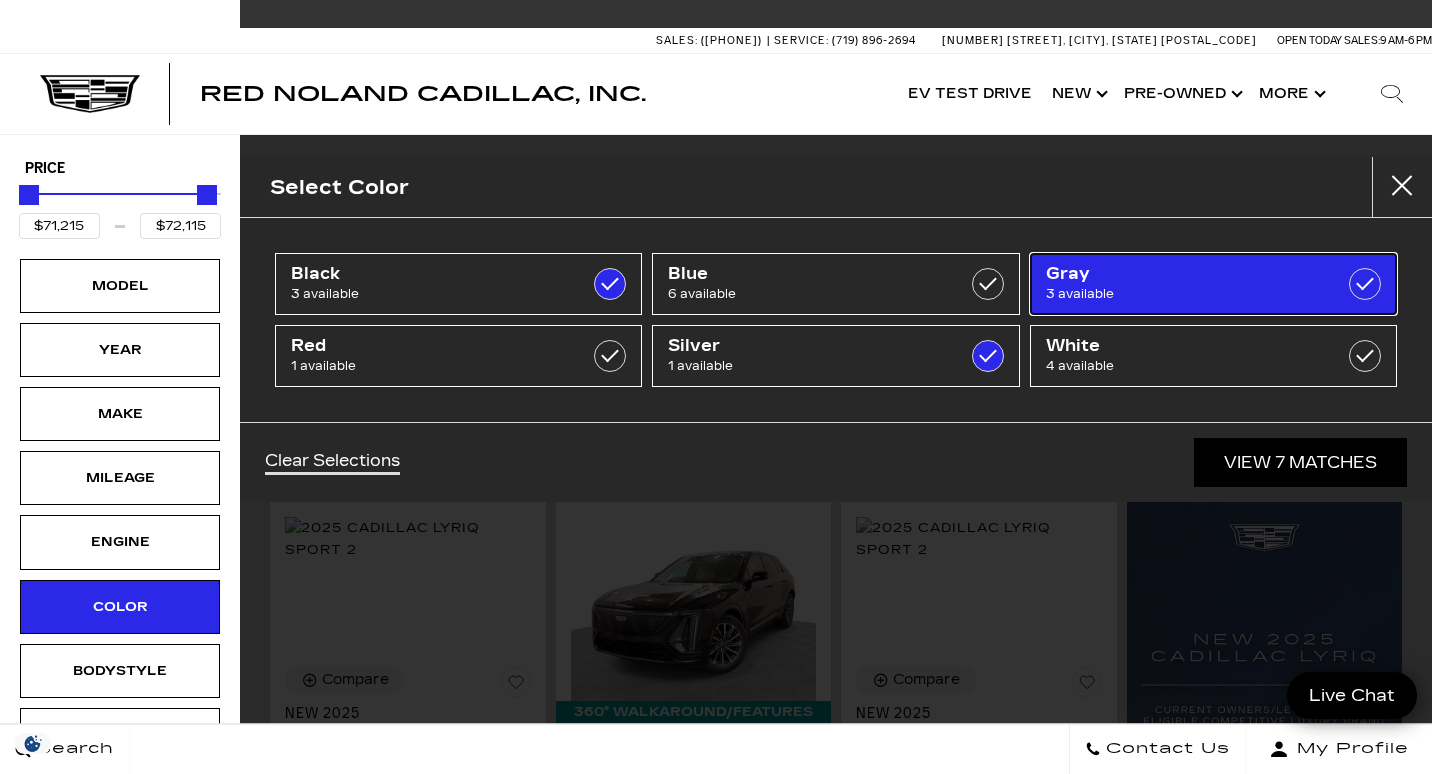 type on "$72,240" 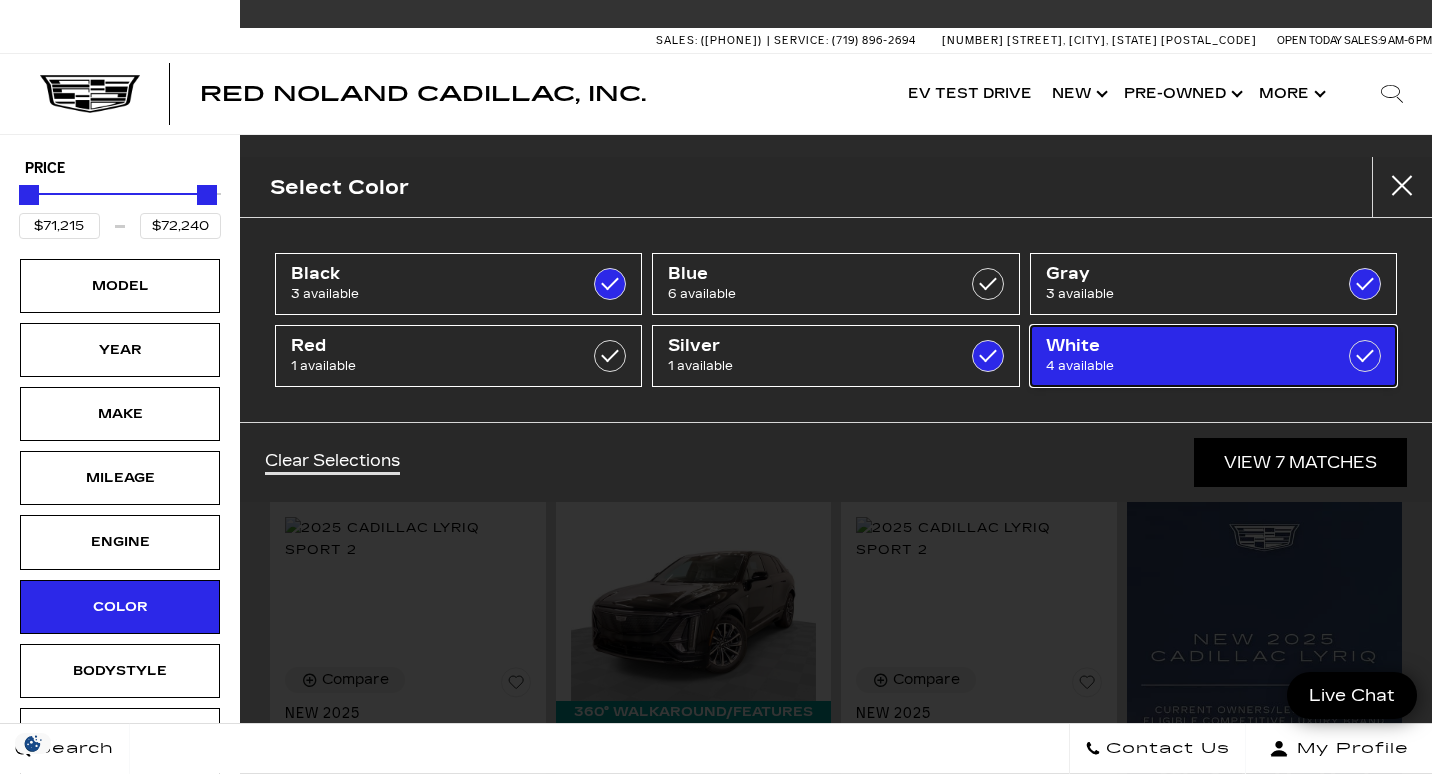 click on "4   available" at bounding box center (1188, 366) 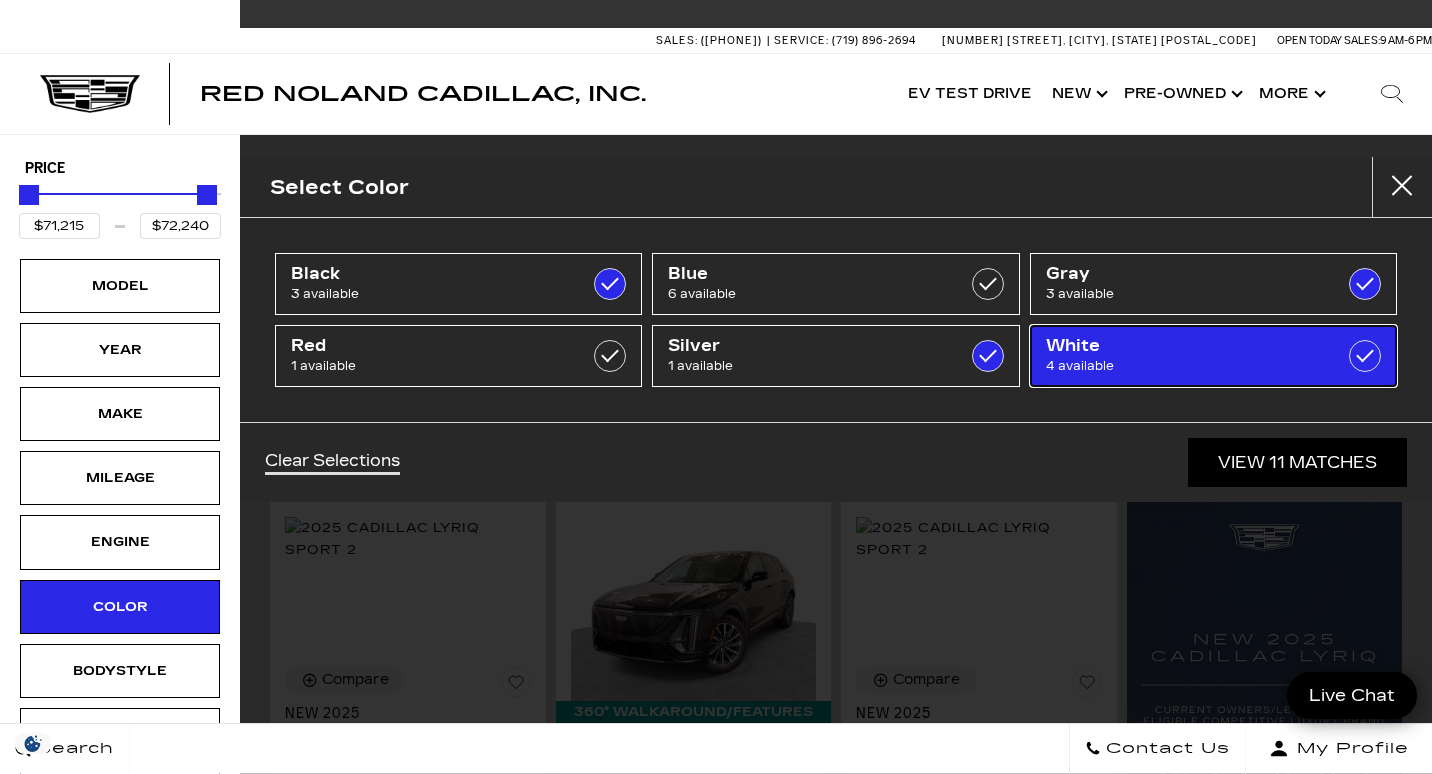 checkbox on "true" 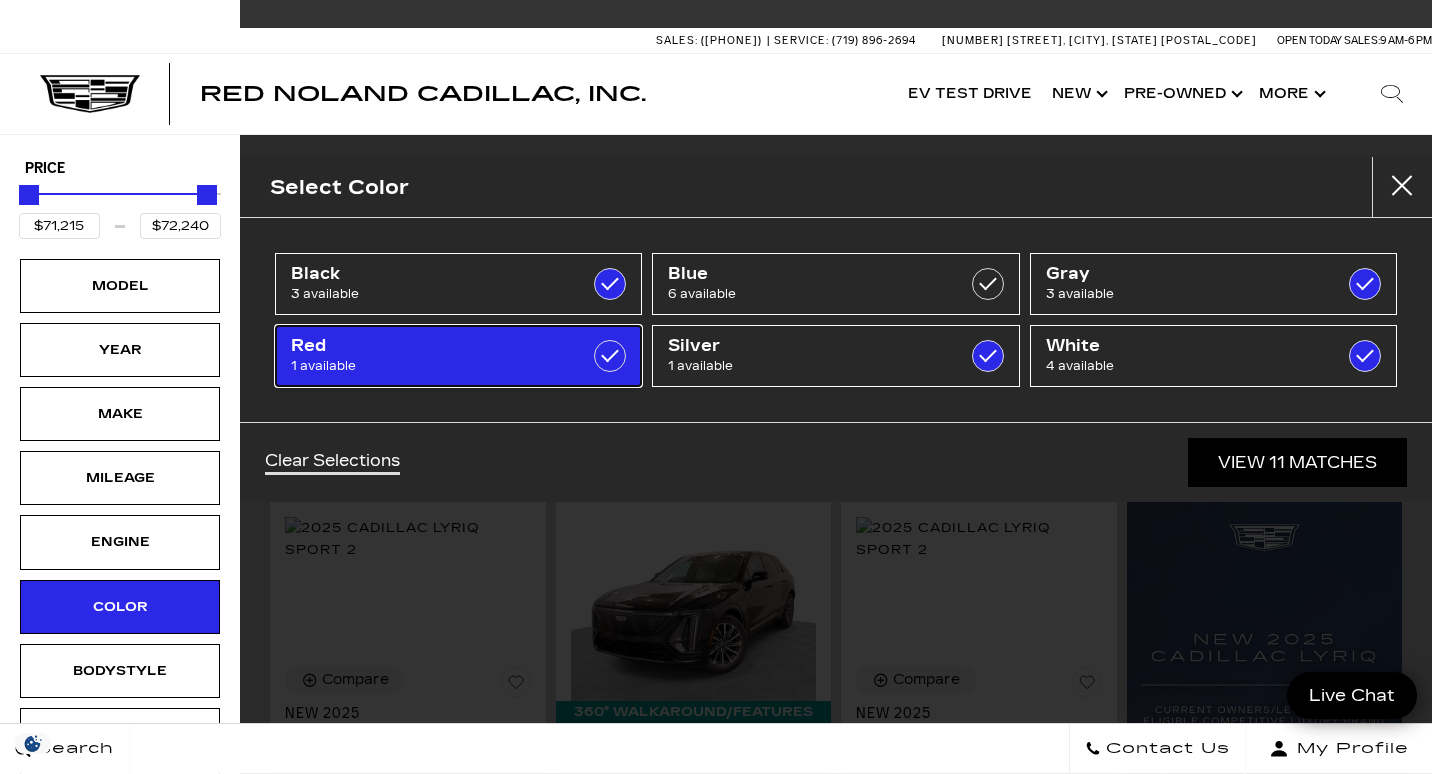 click on "1   available" at bounding box center [433, 366] 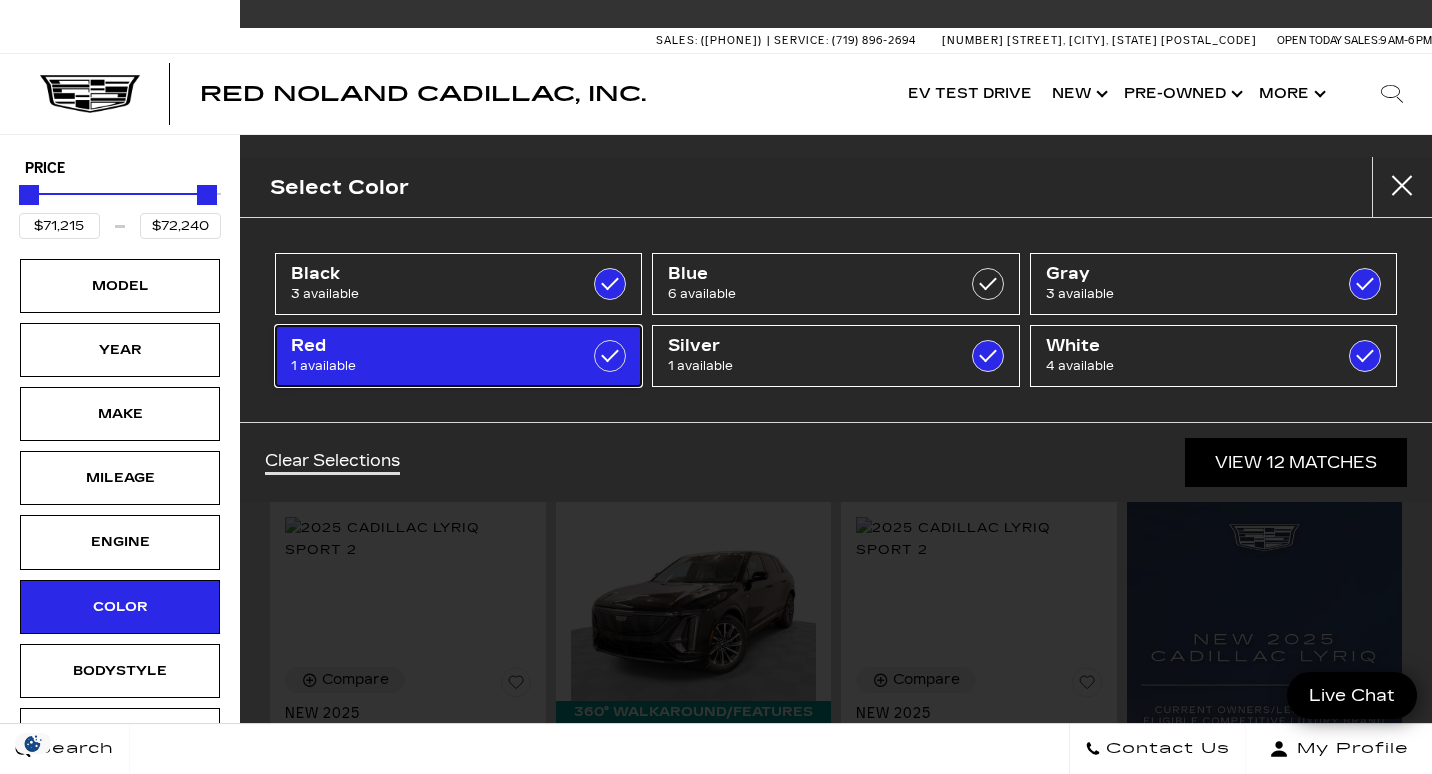 checkbox on "true" 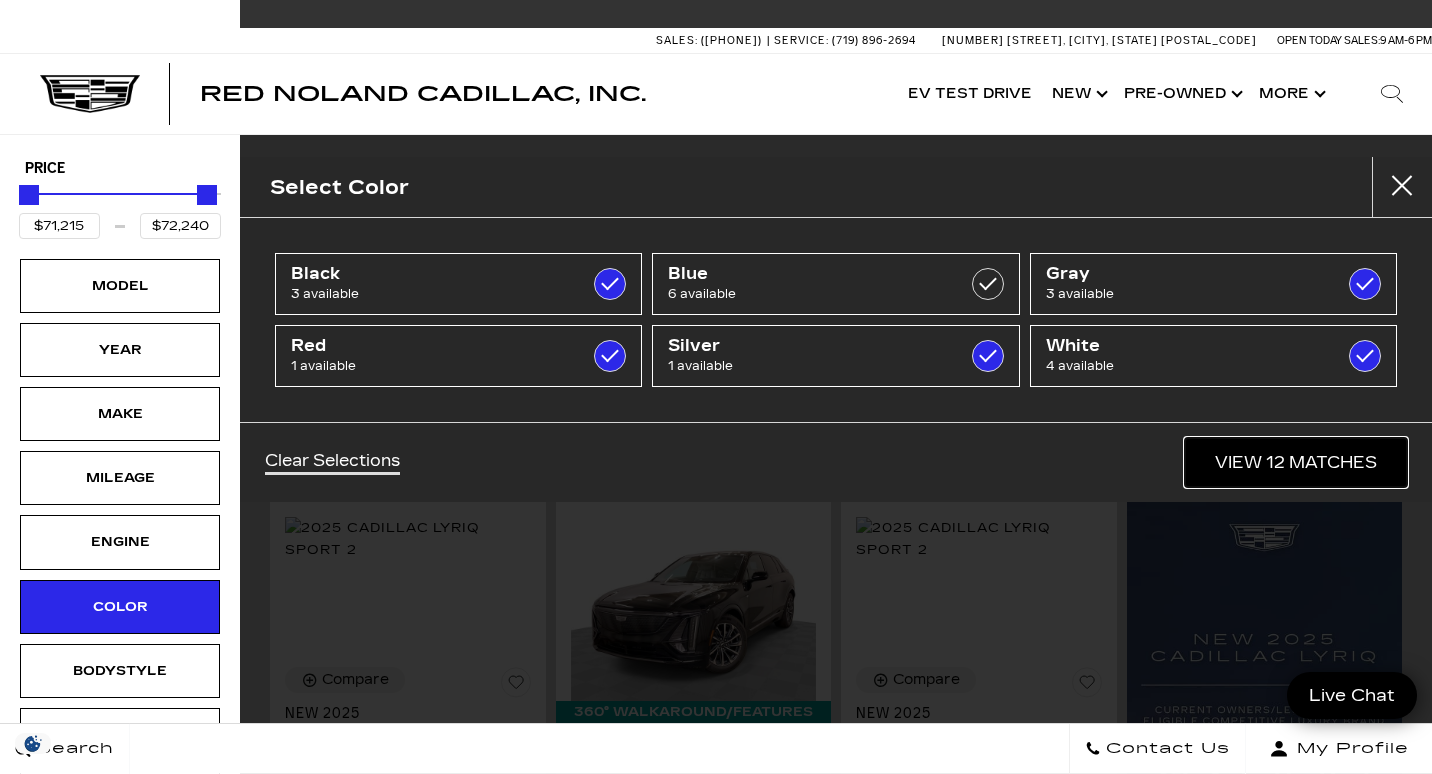 click on "View   12   Matches" at bounding box center (1296, 462) 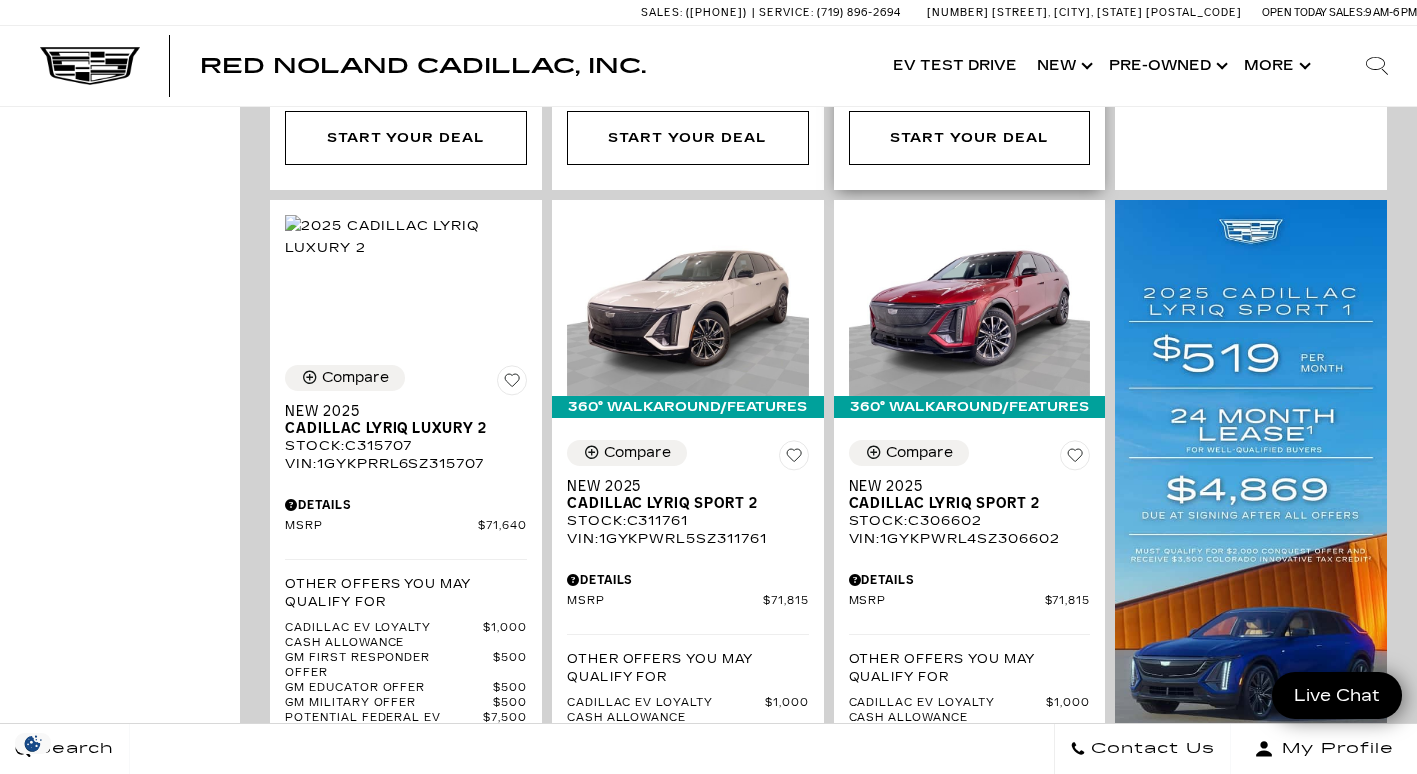 scroll, scrollTop: 1193, scrollLeft: 0, axis: vertical 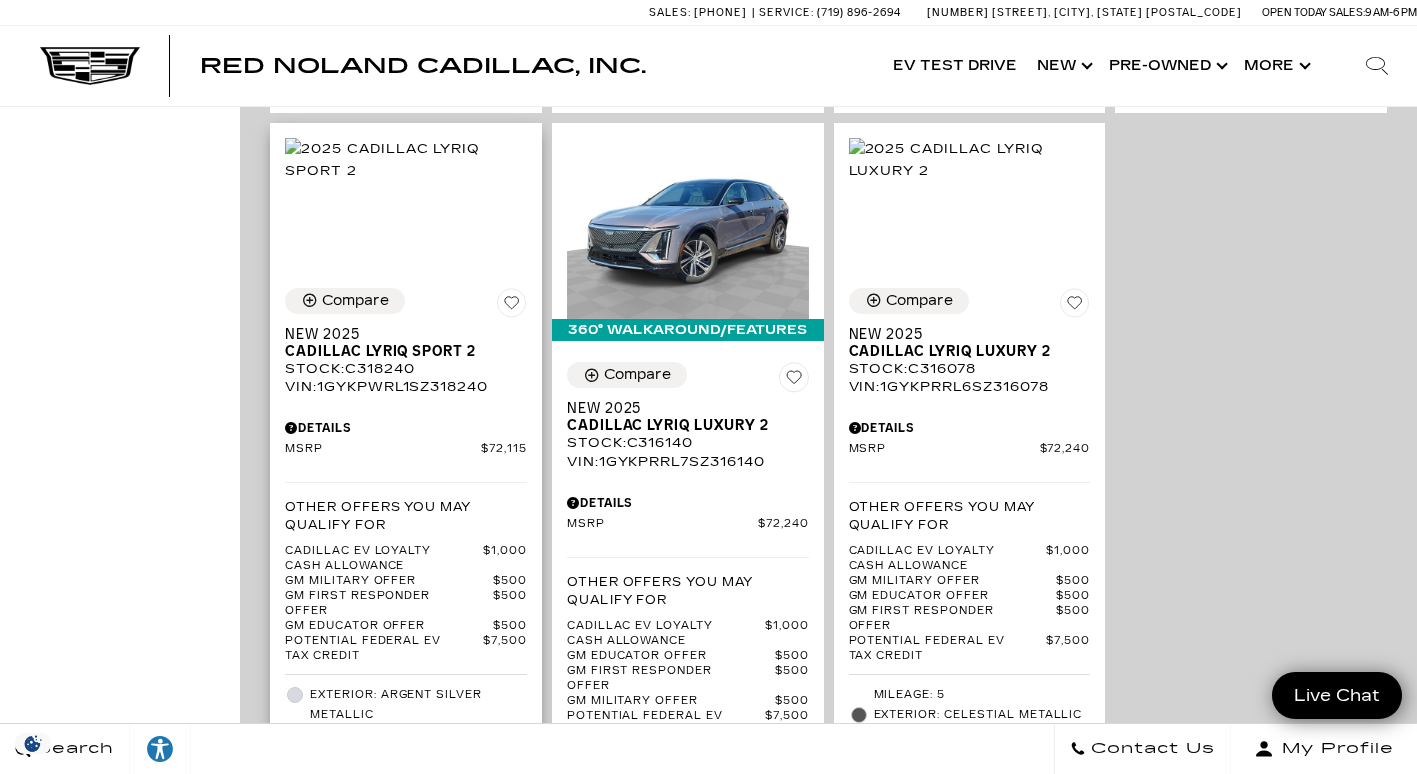 click on "Exterior: Argent Silver Metallic" at bounding box center (418, 705) 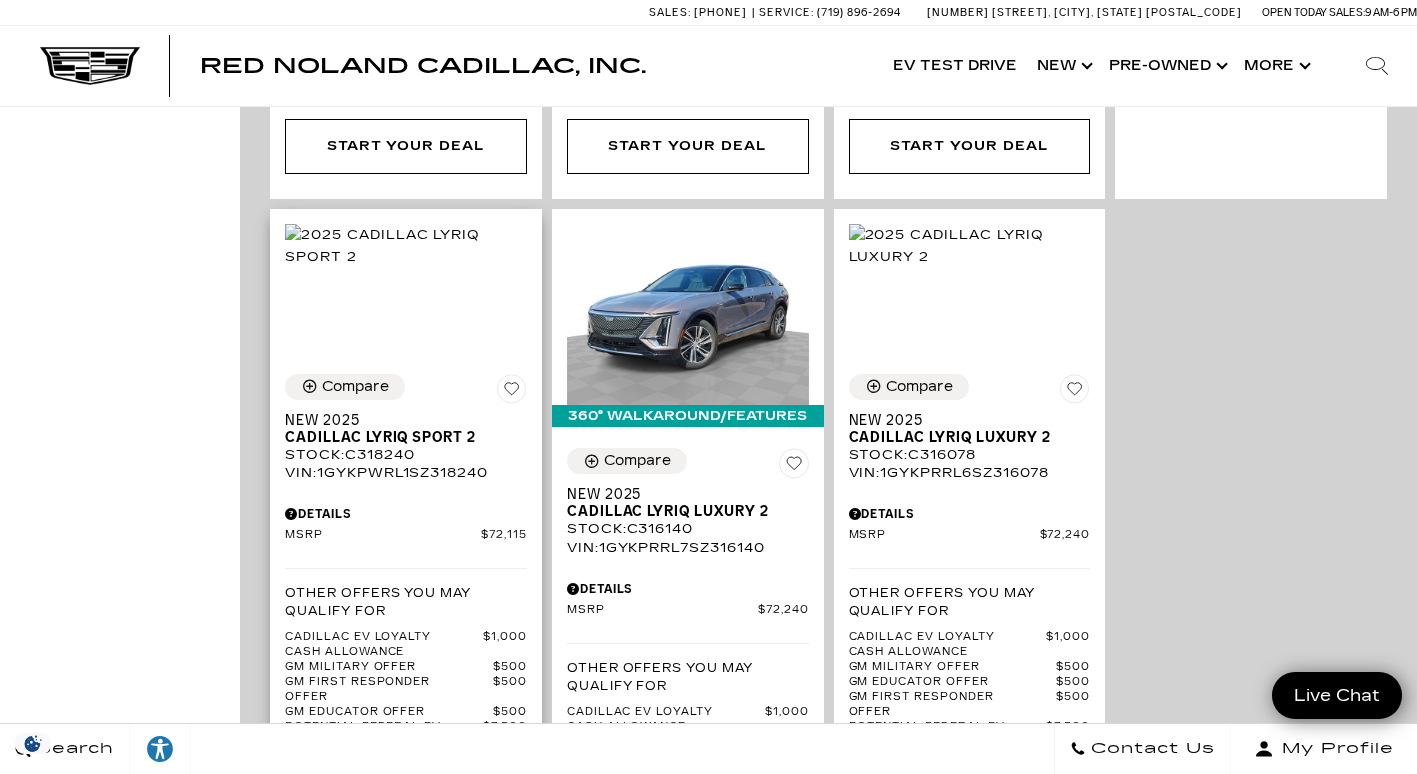 scroll, scrollTop: 3120, scrollLeft: 0, axis: vertical 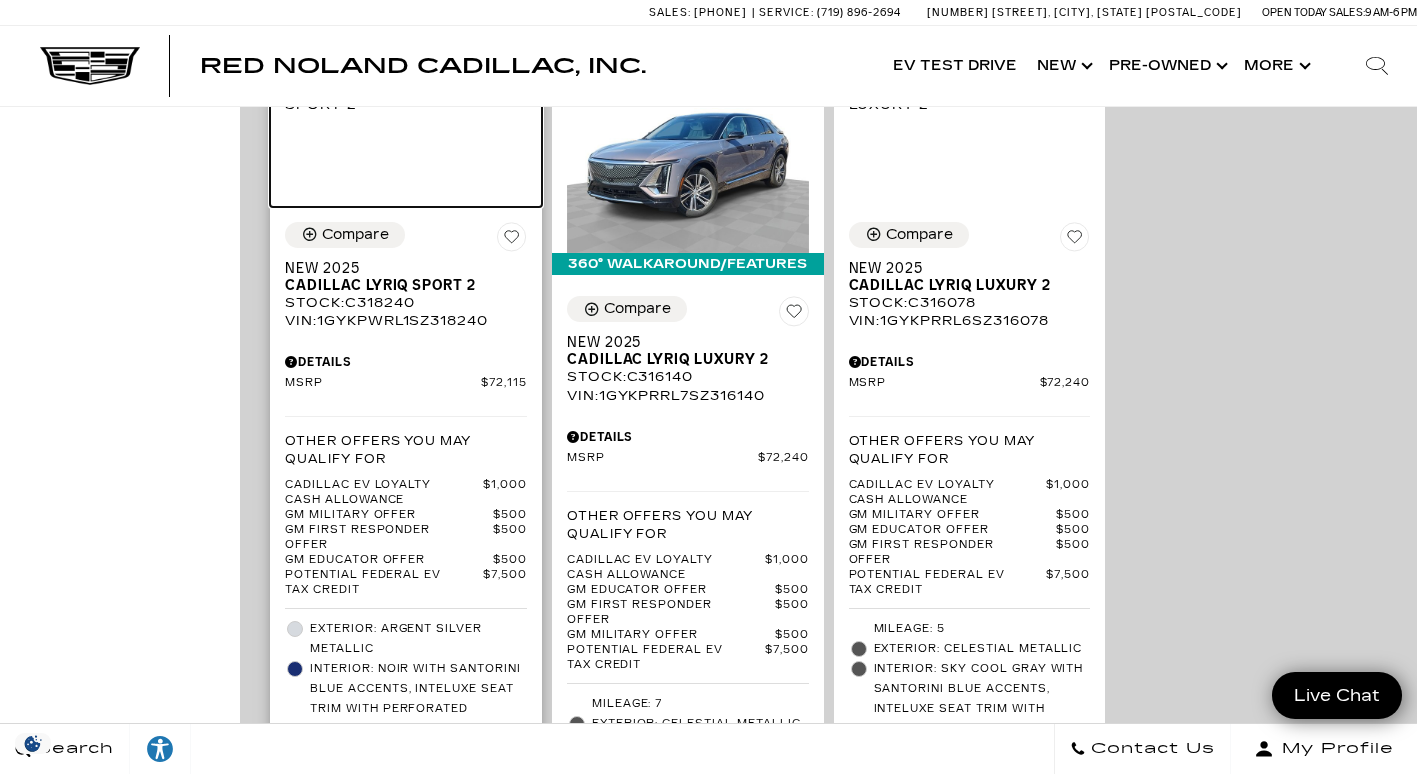 click at bounding box center [406, 94] 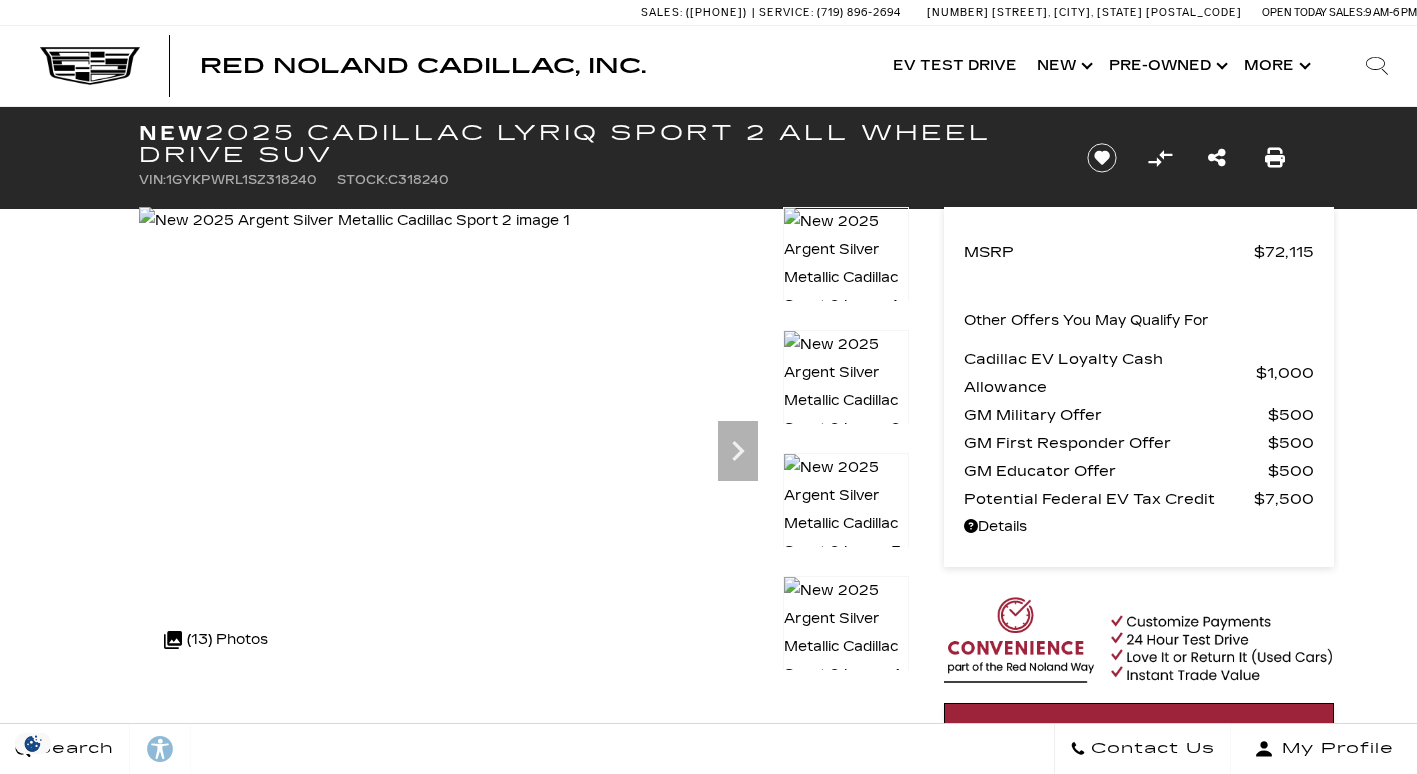 scroll, scrollTop: 0, scrollLeft: 0, axis: both 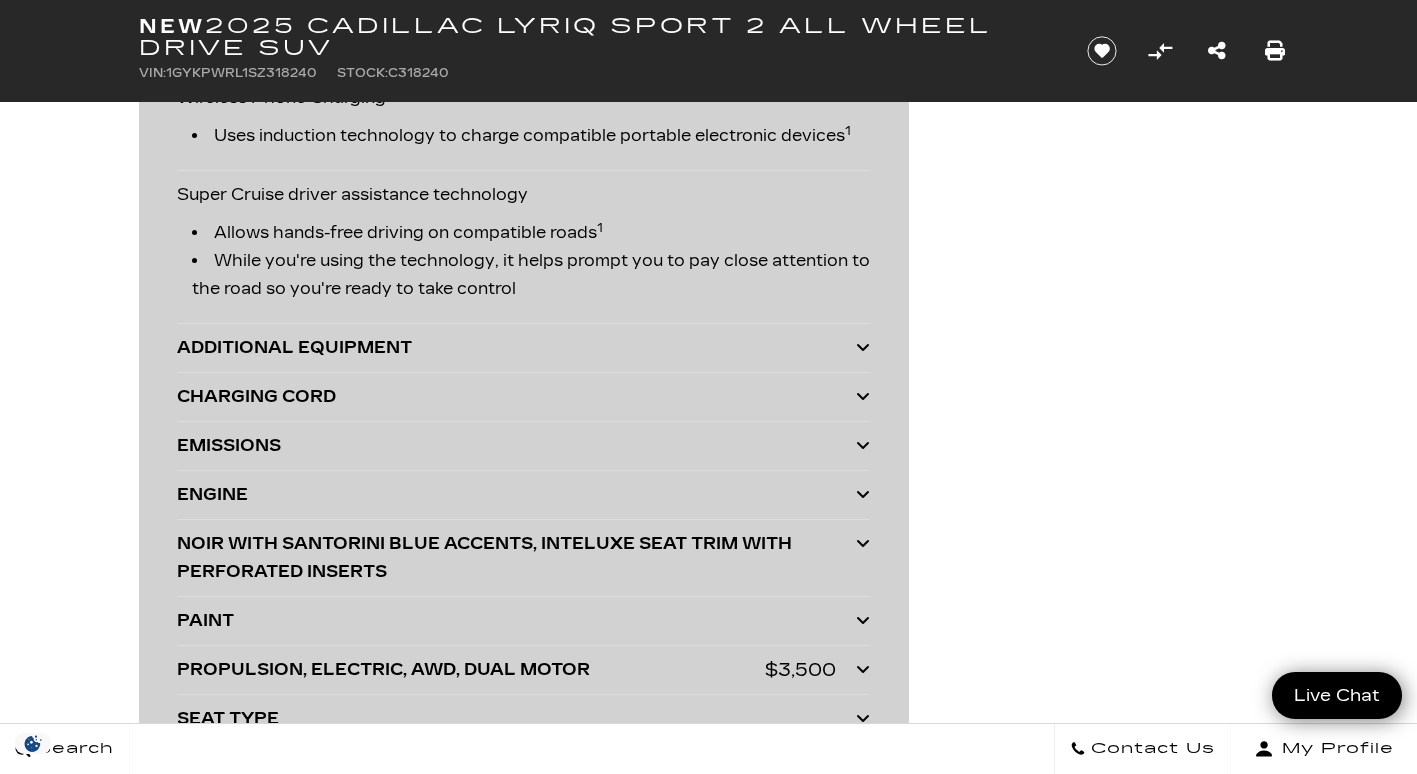 click at bounding box center [863, 347] 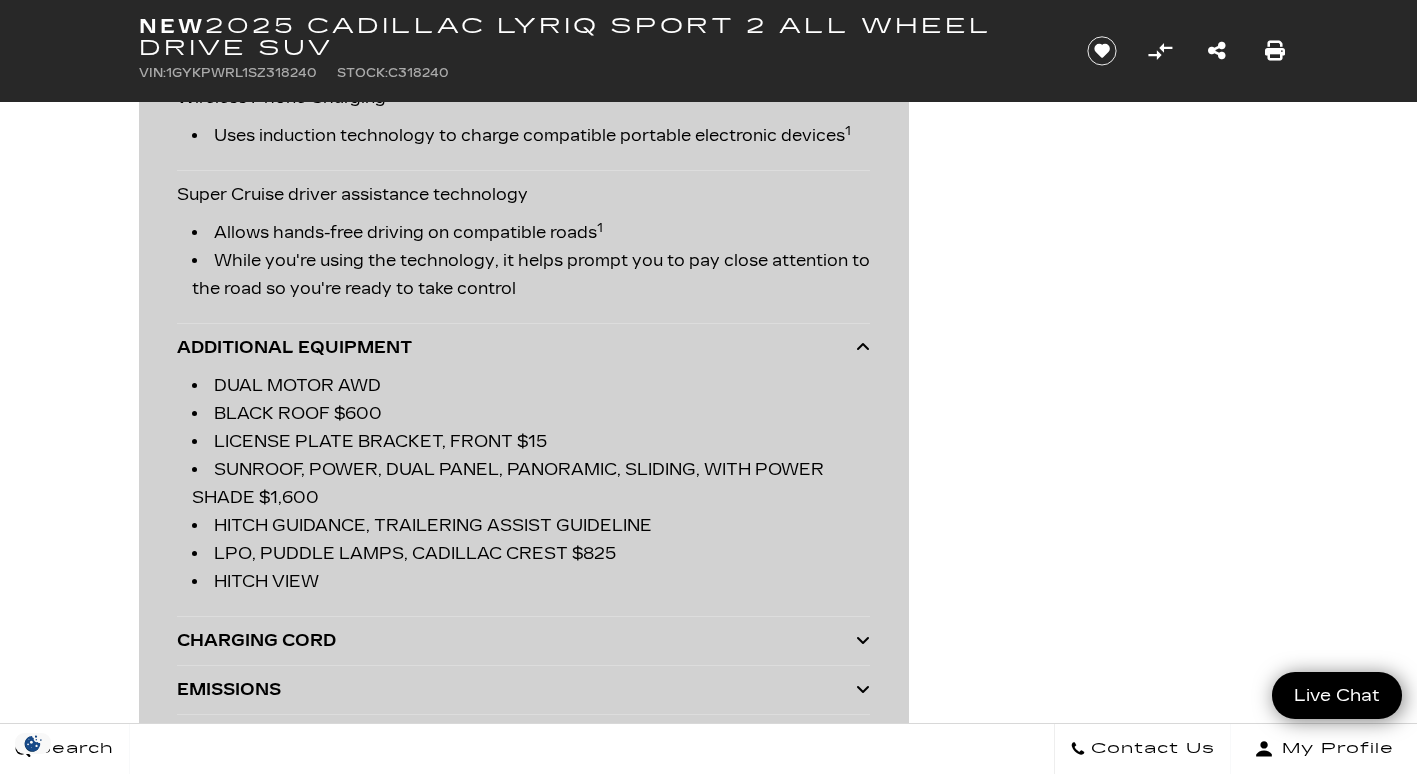 click on "Premium Options & Packages
Adaptive Cruise Control Automatically follows a detected vehicle ahead at a driver-selected following gap 1 If no vehicle is detected in your path, works like regular cruise control  You can always override the feature and take control
Wireless Apple CarPlay/Wireless Android Auto capability for compatible phones Apple CarPlay 1  and Android Auto 2  compatibility, both wired or wirelessly
Dual-zone automatic climate control                          Feel near-instantaneous torque response 1 1 1 1 1 1" at bounding box center [709, -457] 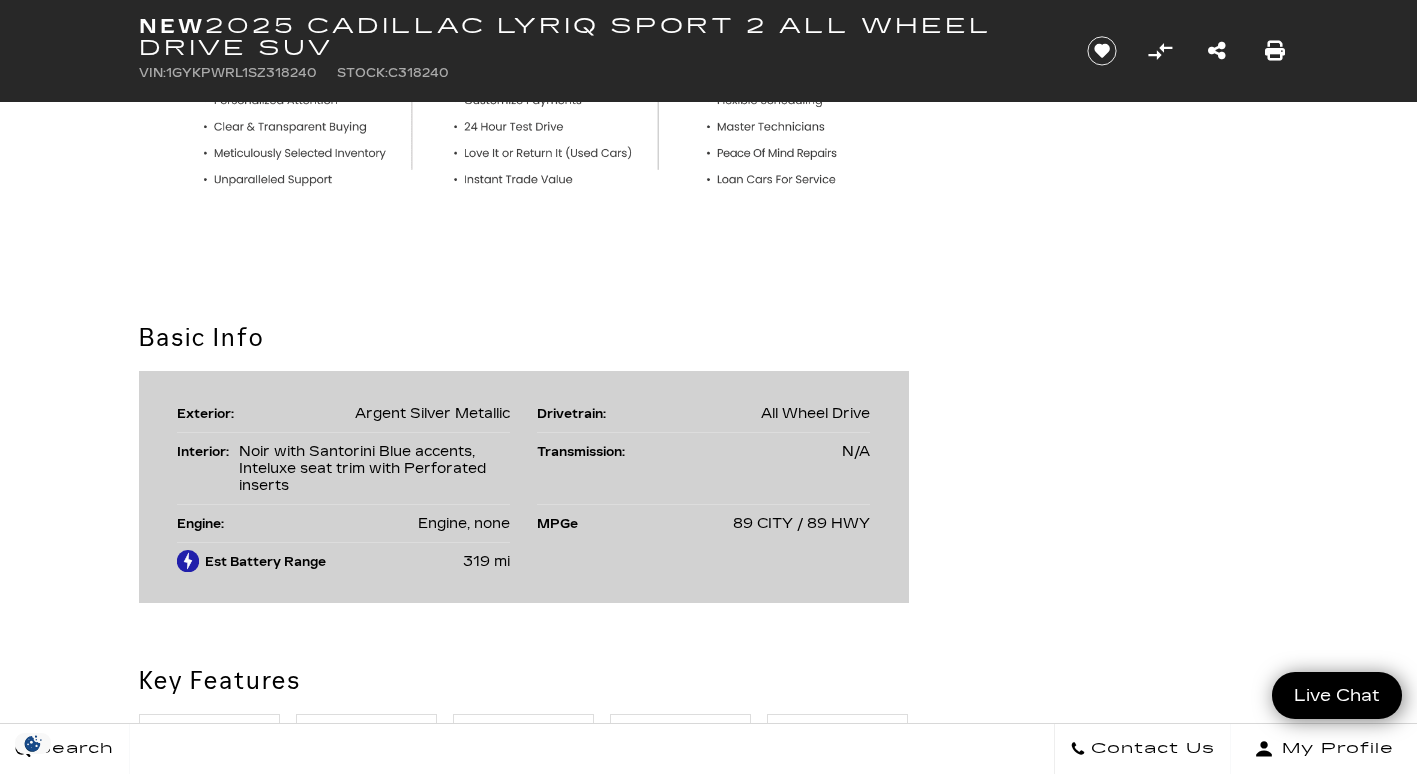 scroll, scrollTop: 1455, scrollLeft: 0, axis: vertical 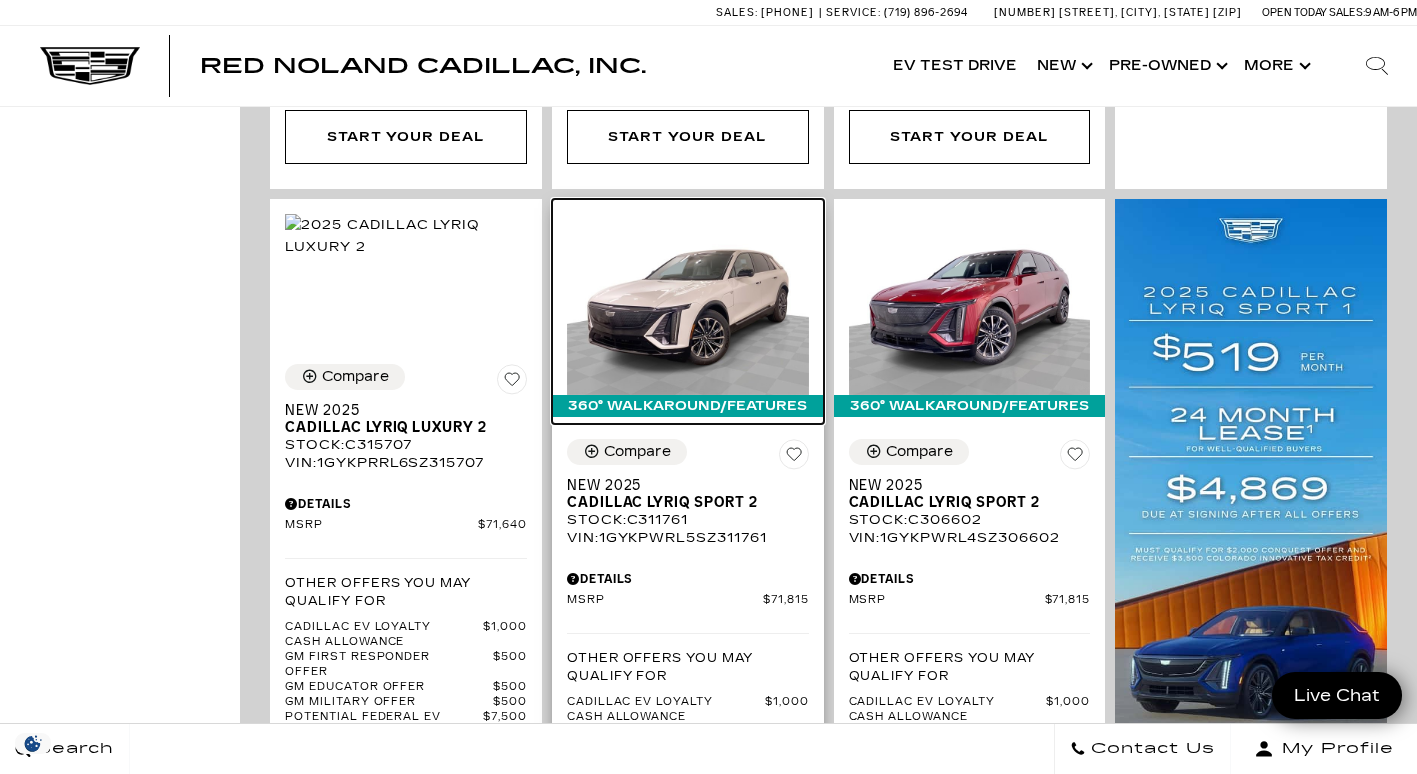 click at bounding box center (688, 304) 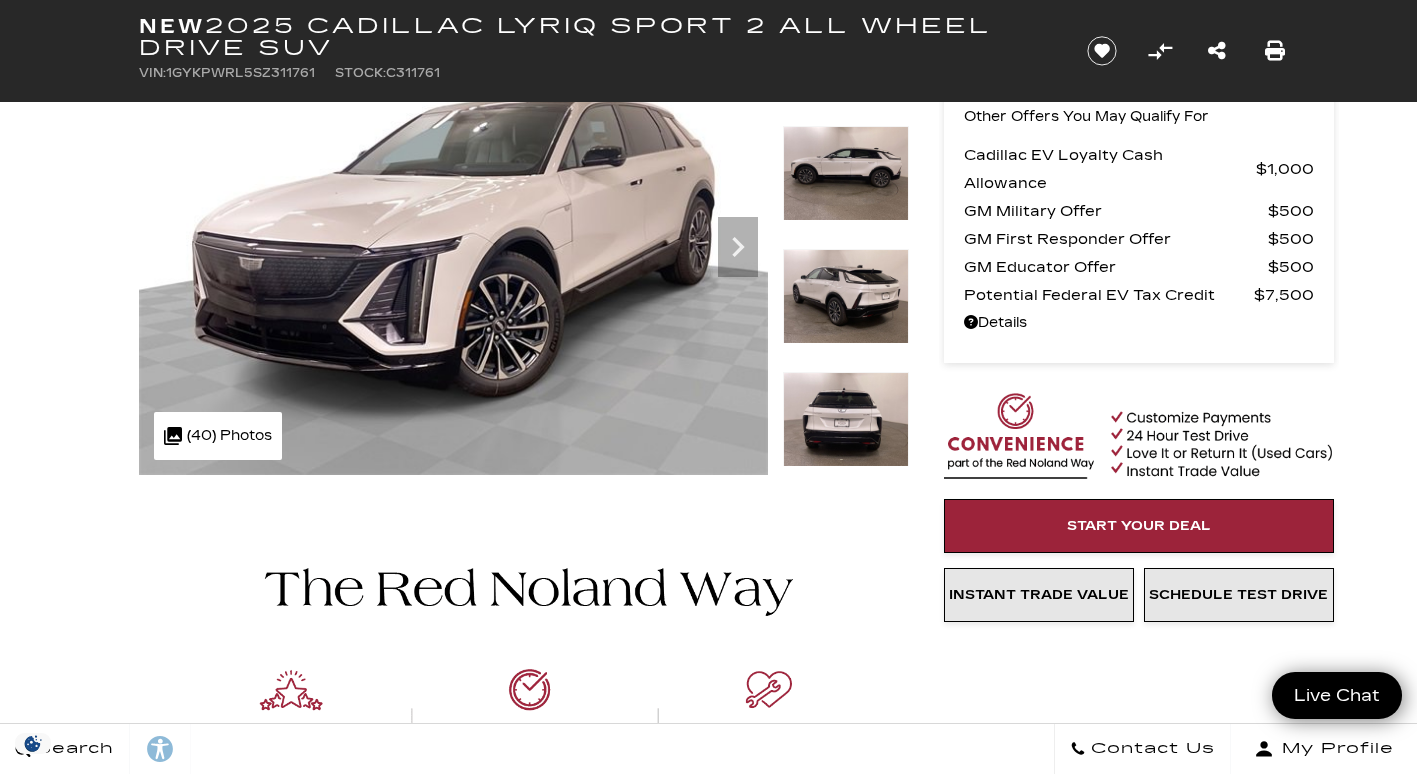 scroll, scrollTop: 204, scrollLeft: 0, axis: vertical 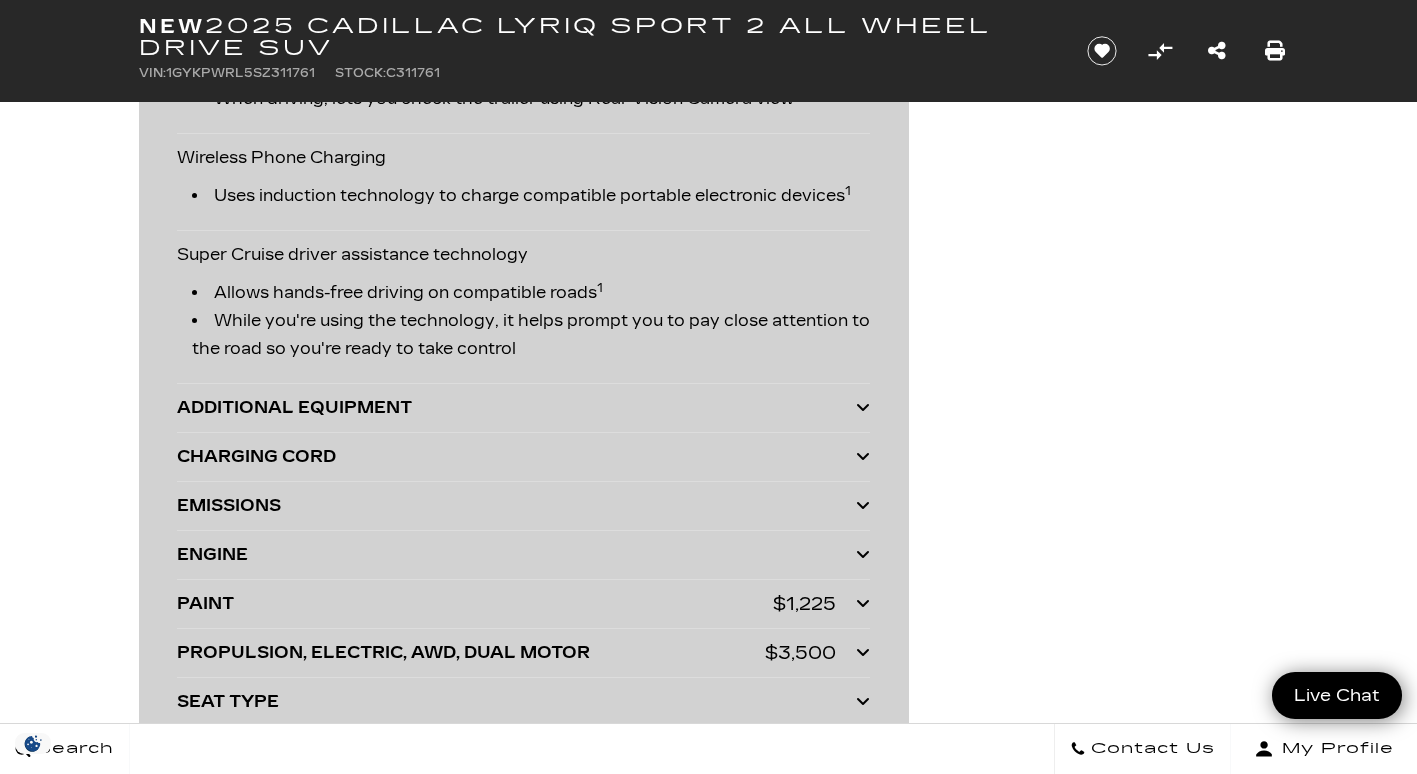 click at bounding box center (863, 408) 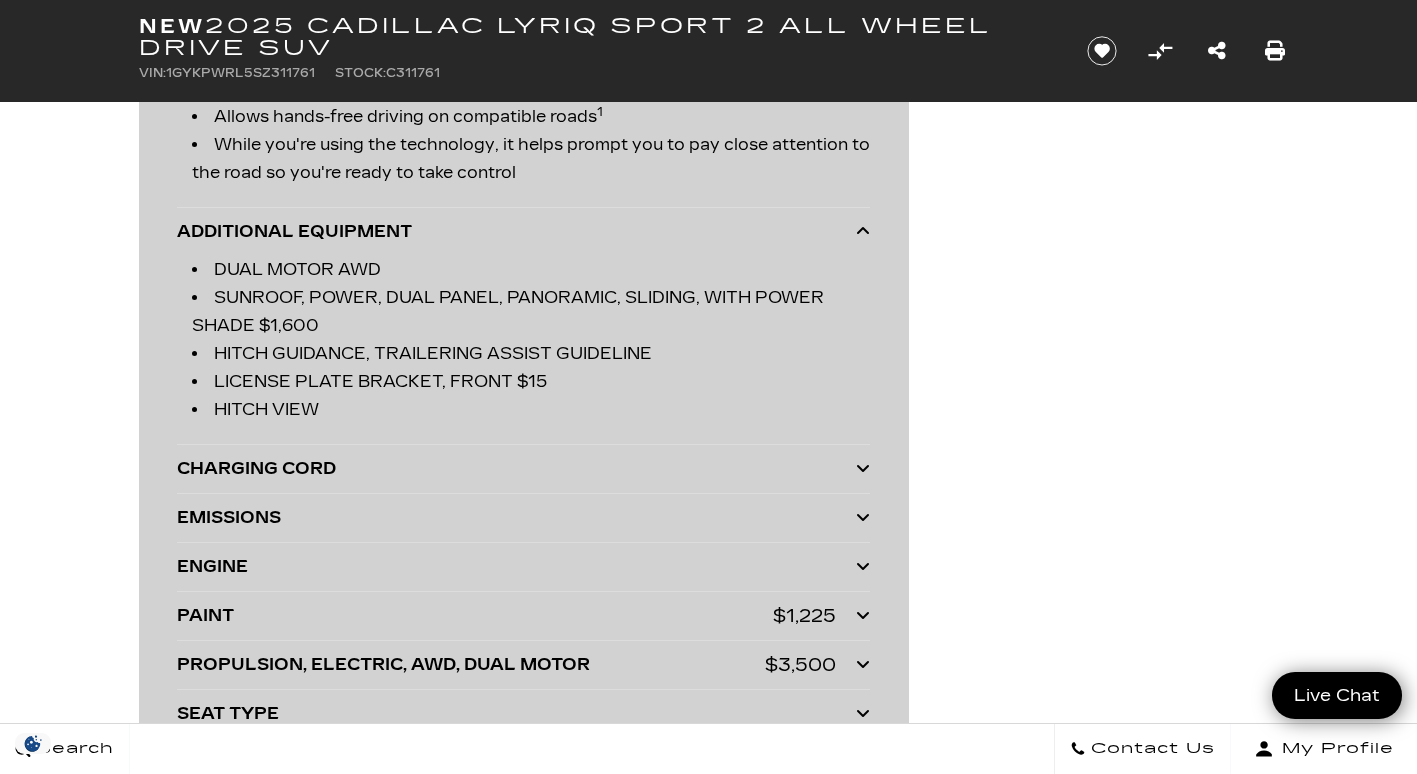 scroll, scrollTop: 5547, scrollLeft: 0, axis: vertical 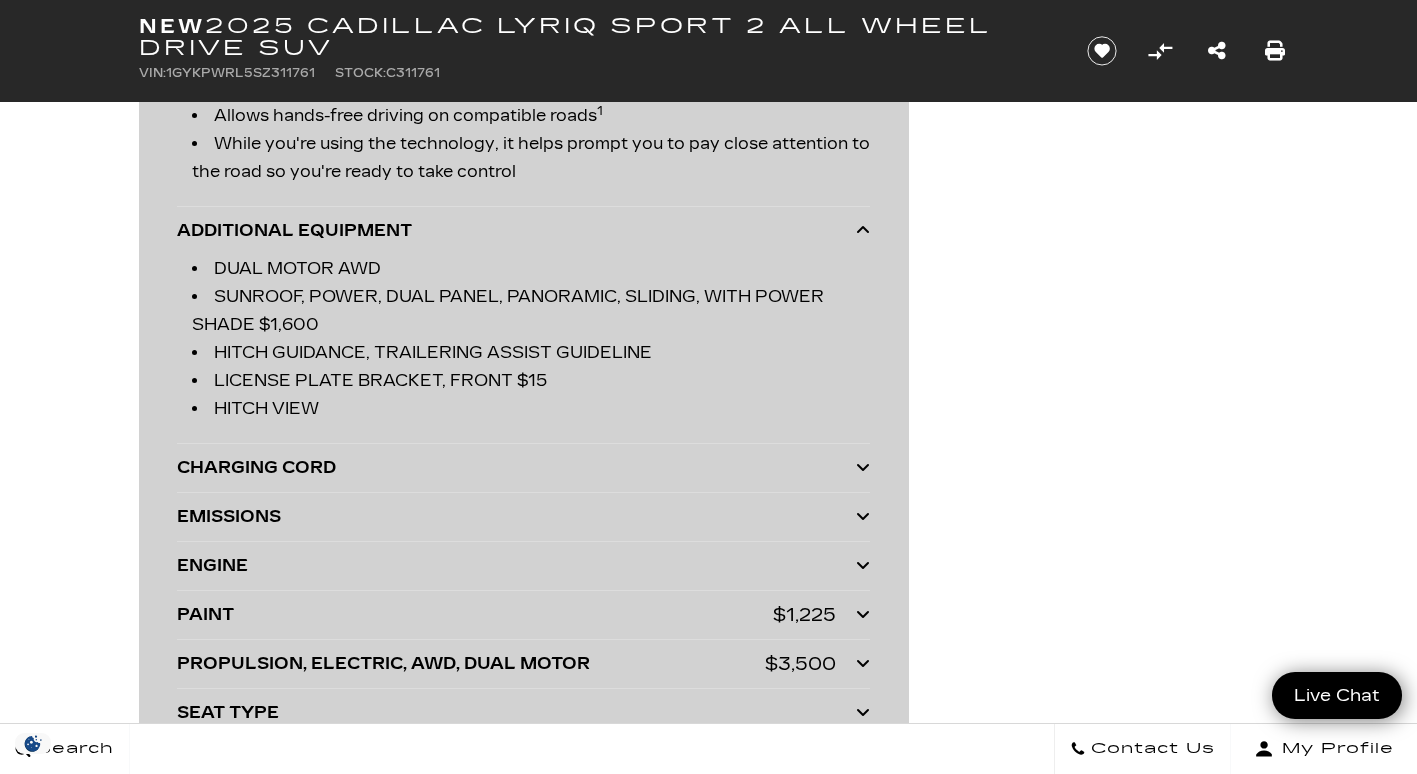 click at bounding box center [863, 467] 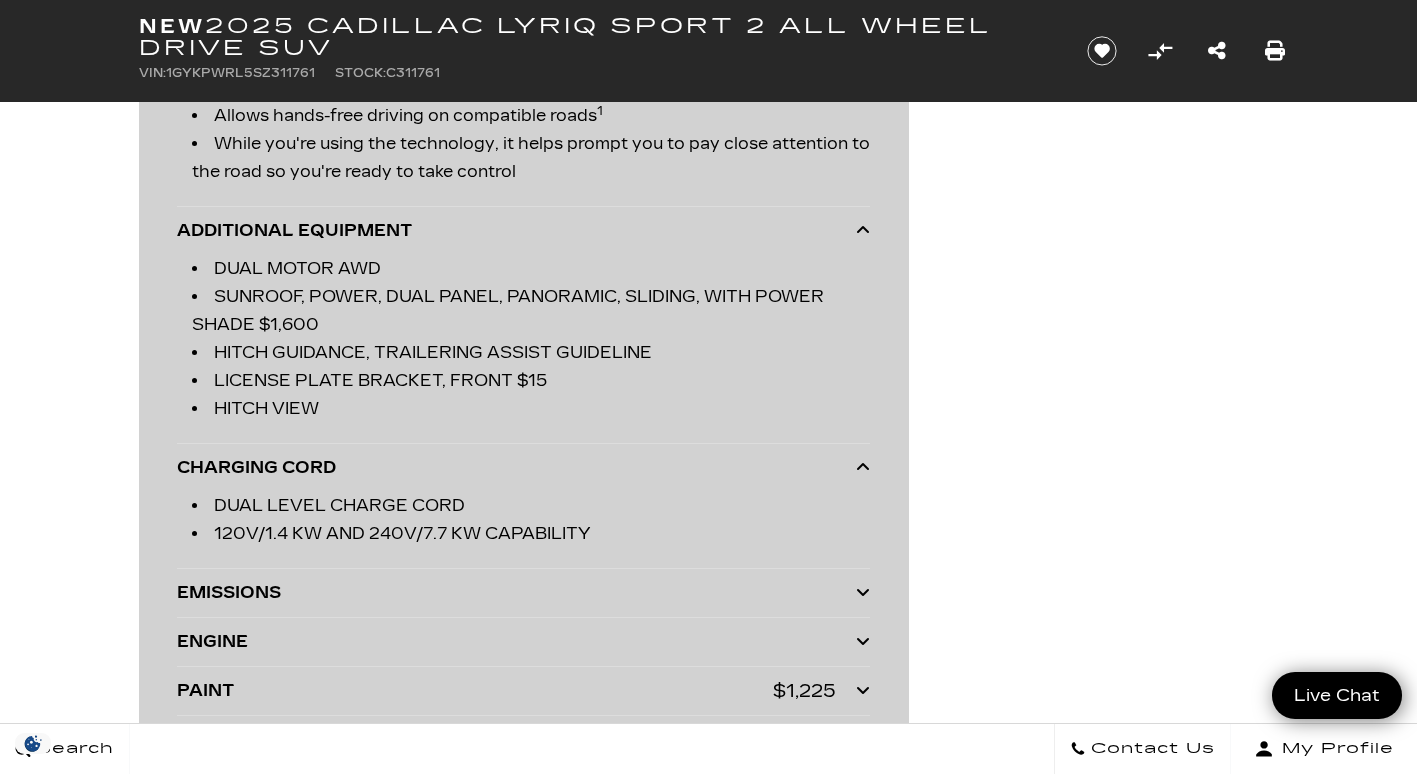 click at bounding box center (863, 467) 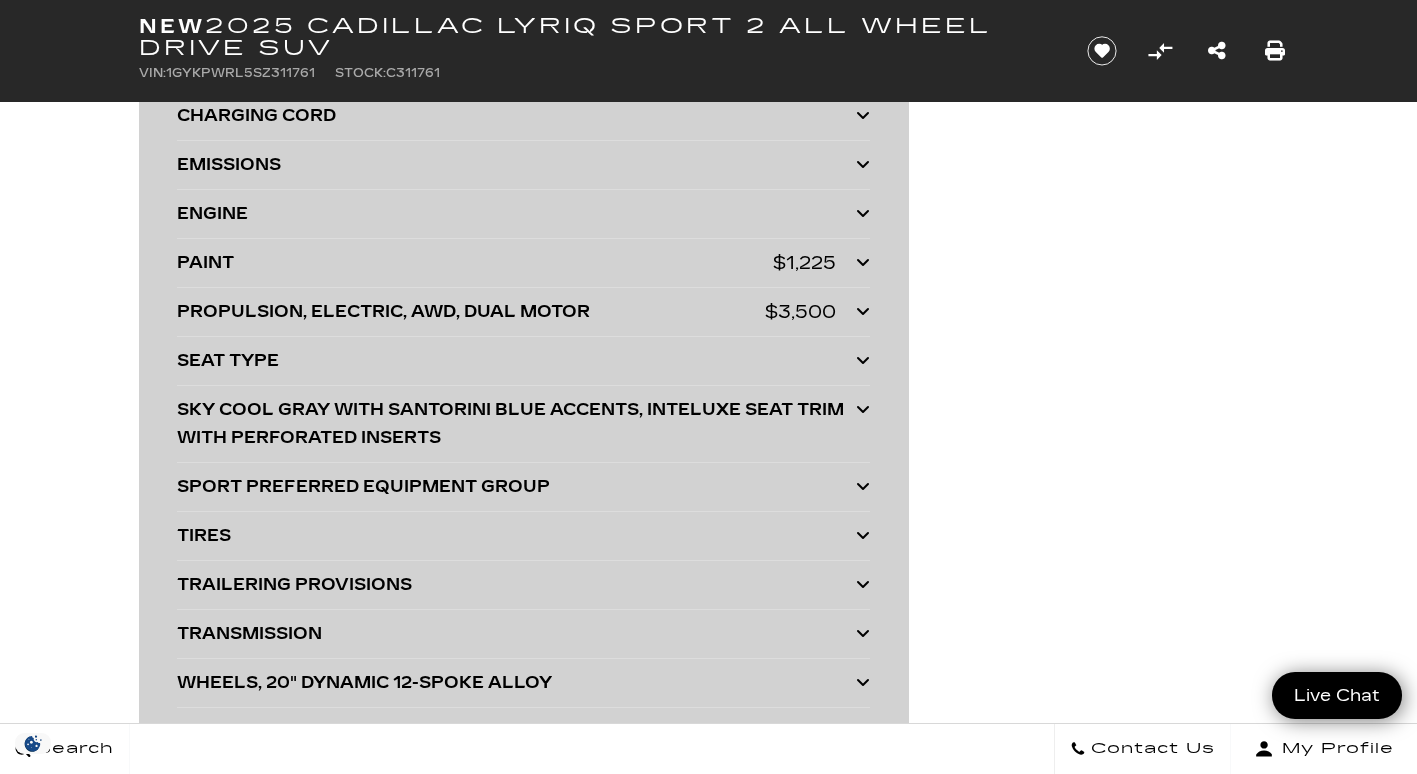 scroll, scrollTop: 5900, scrollLeft: 0, axis: vertical 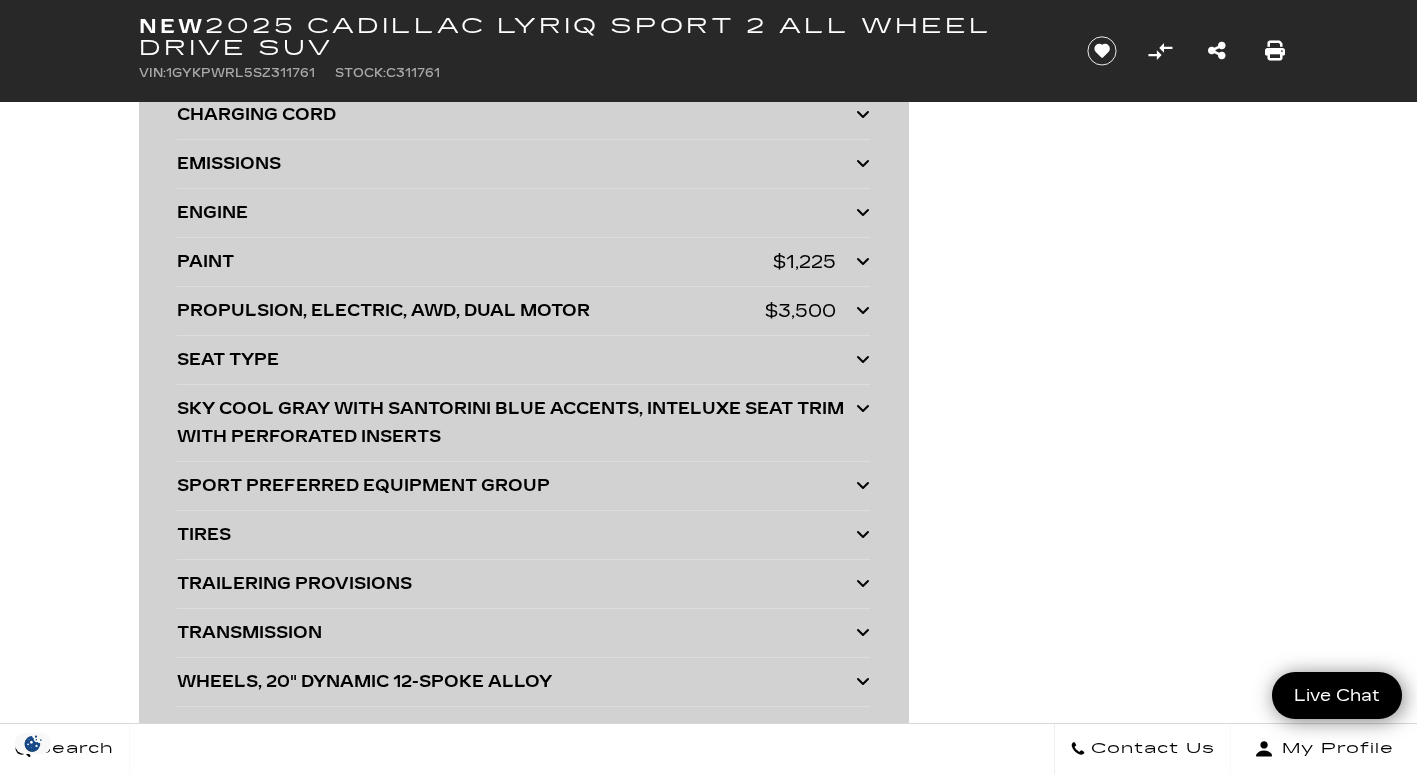 click at bounding box center (863, 485) 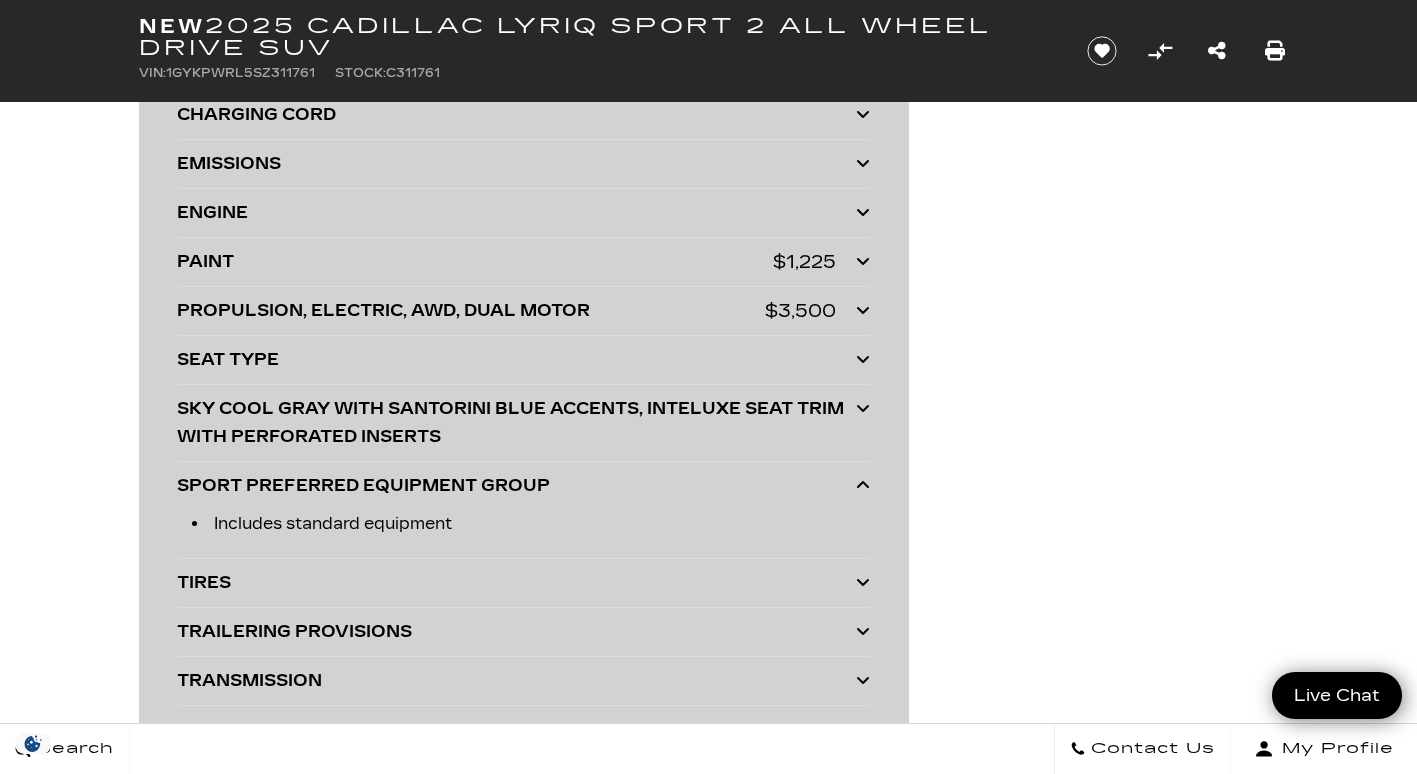 click at bounding box center [863, 485] 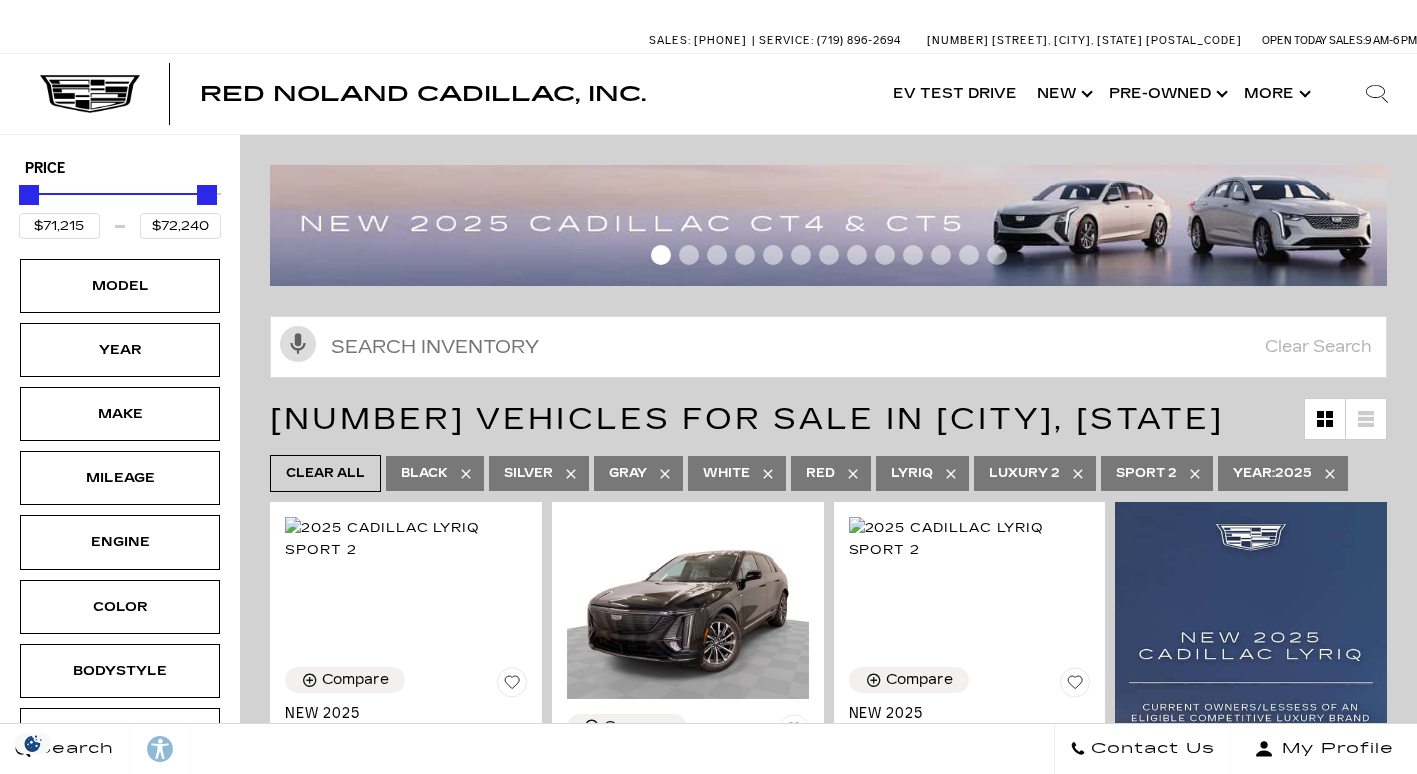 scroll, scrollTop: 0, scrollLeft: 0, axis: both 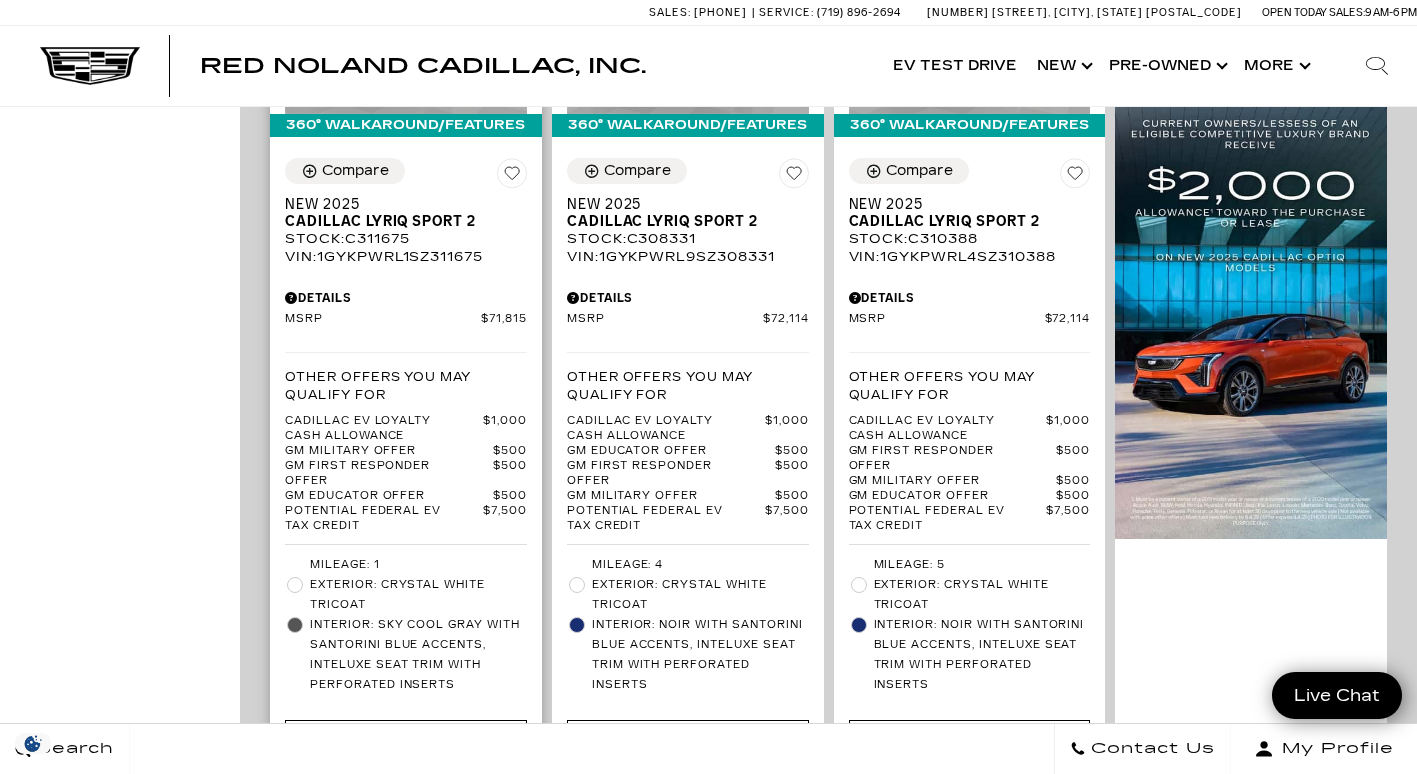 click on "Details" at bounding box center (406, 298) 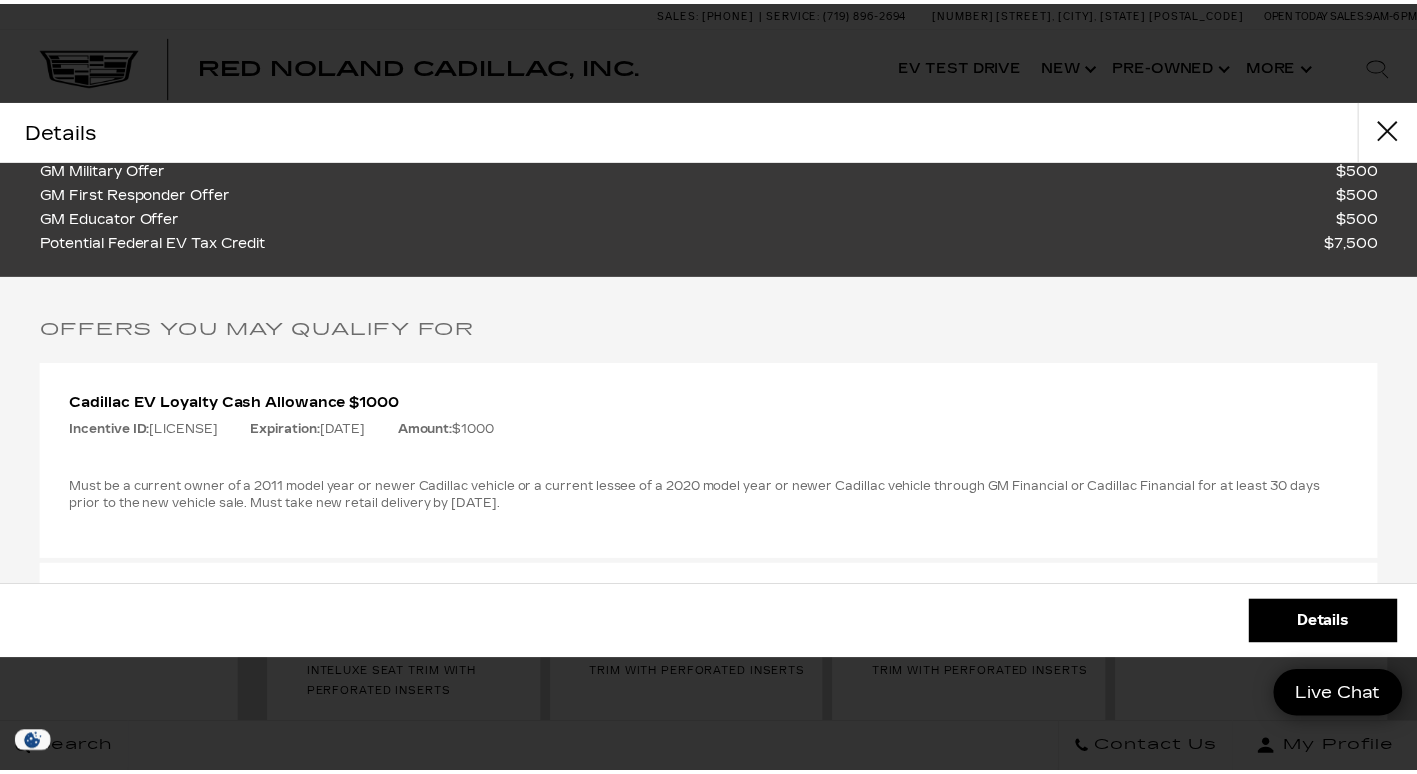 scroll, scrollTop: 0, scrollLeft: 0, axis: both 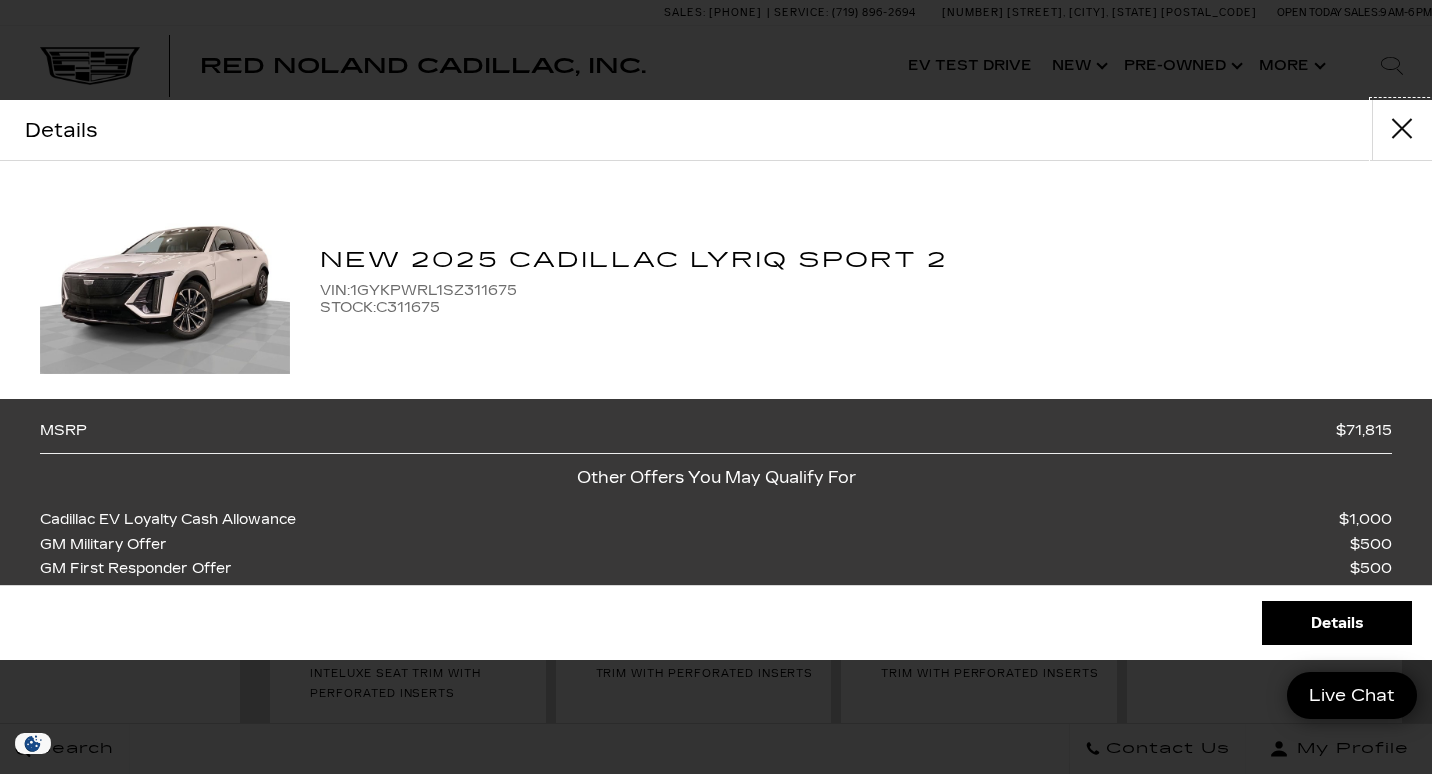 click at bounding box center [1402, 130] 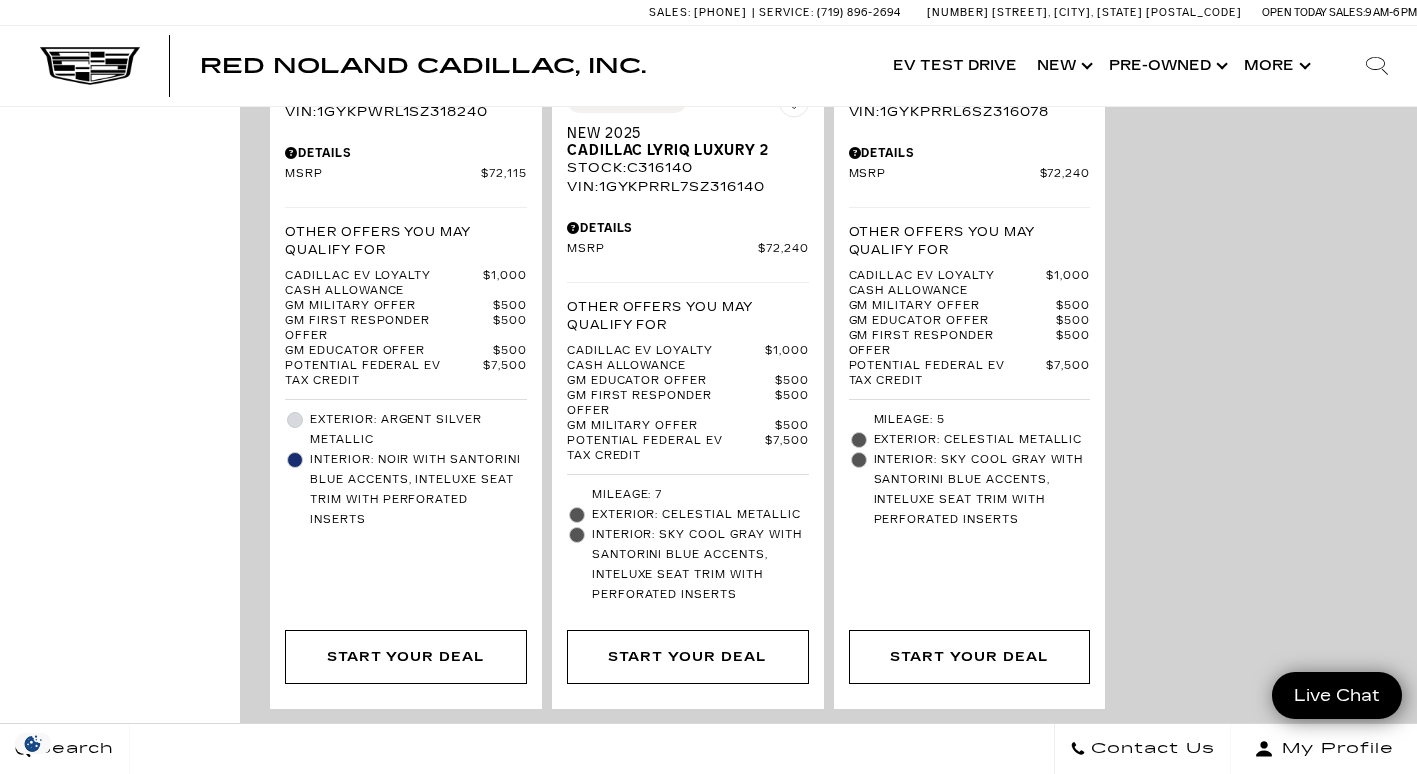 scroll, scrollTop: 3328, scrollLeft: 0, axis: vertical 